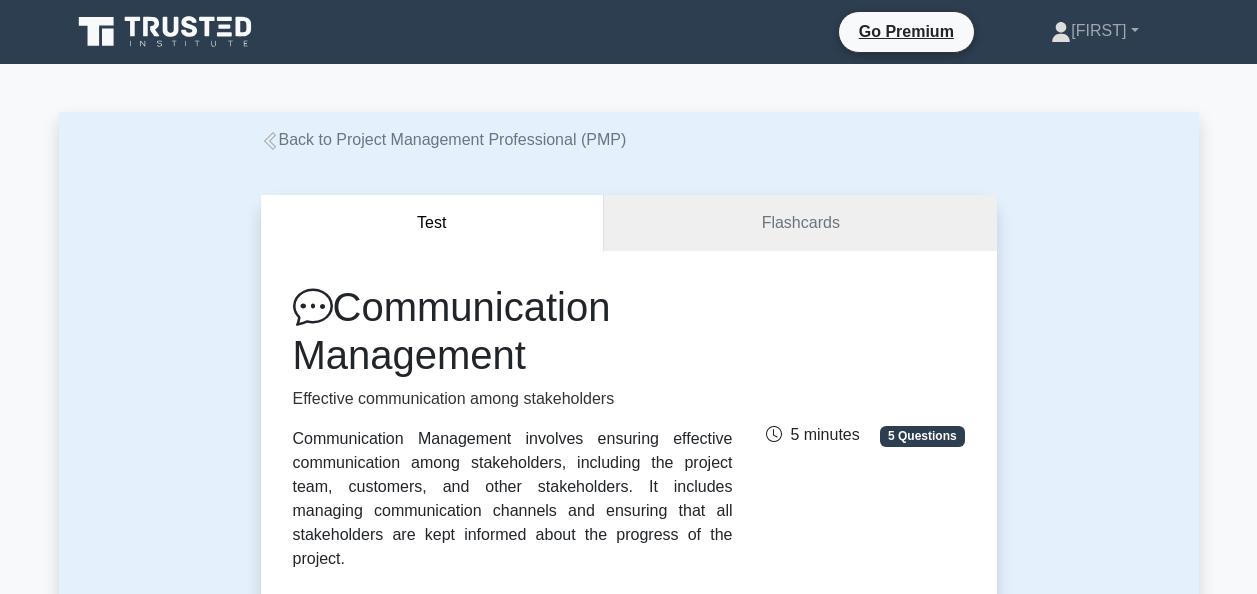 scroll, scrollTop: 0, scrollLeft: 0, axis: both 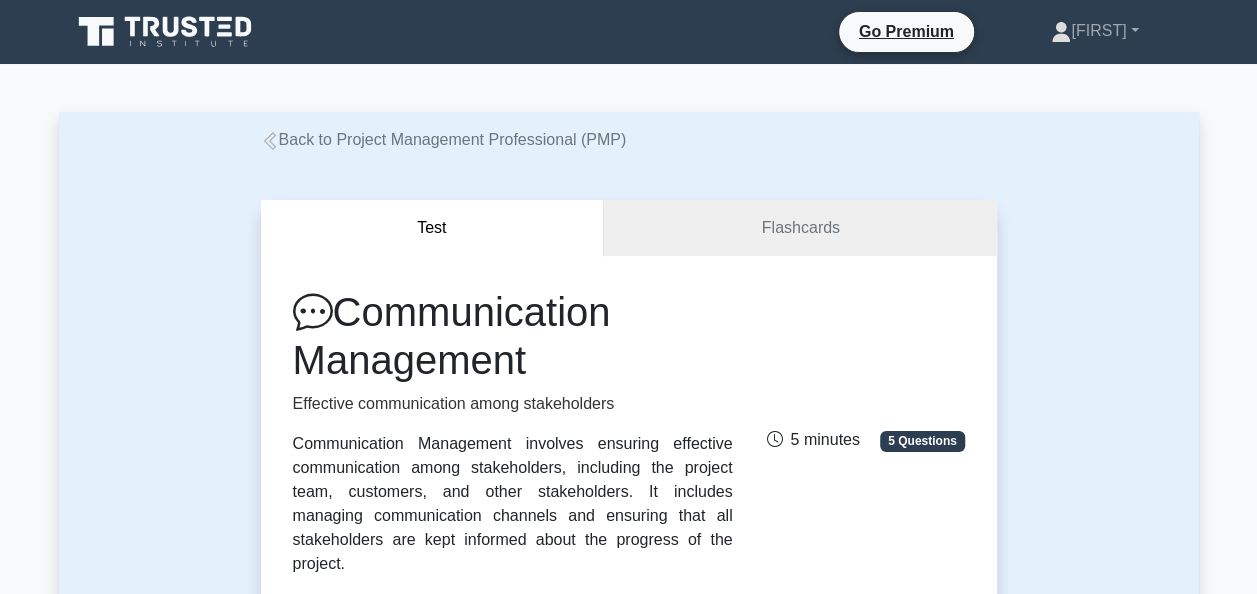 click 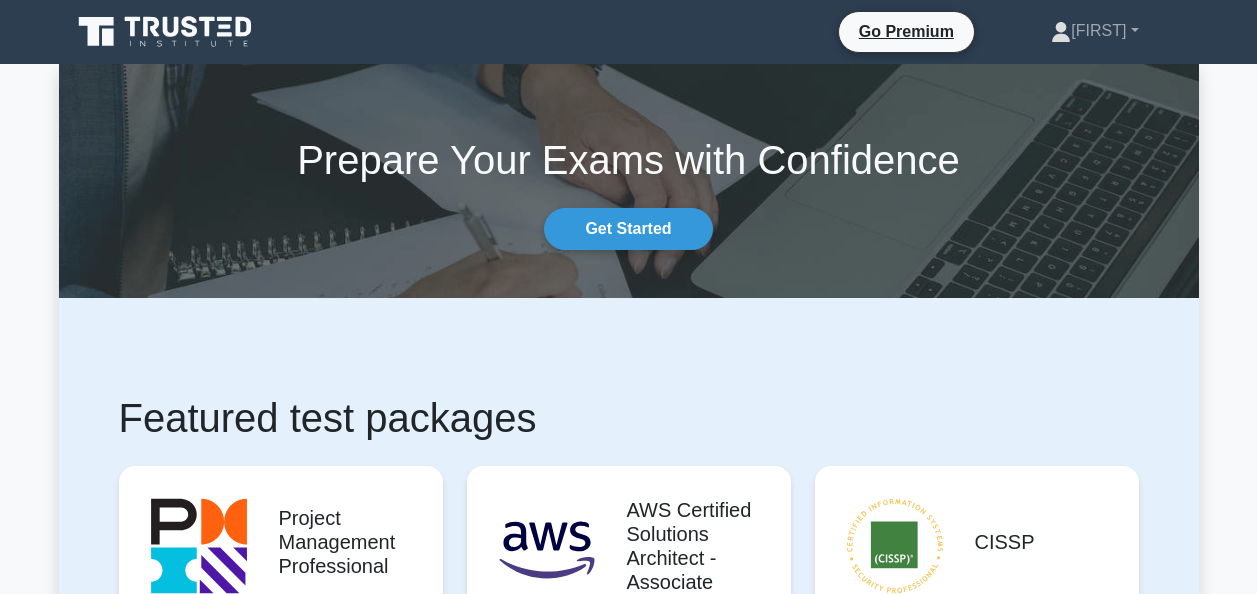 scroll, scrollTop: 0, scrollLeft: 0, axis: both 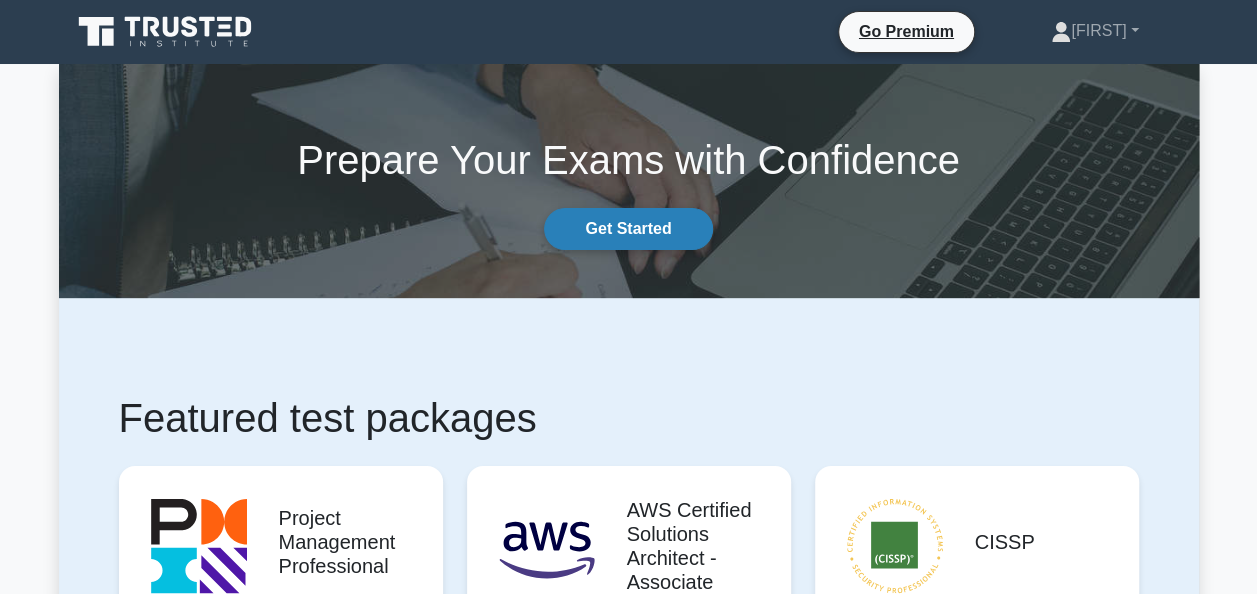 click on "Get Started" at bounding box center (628, 229) 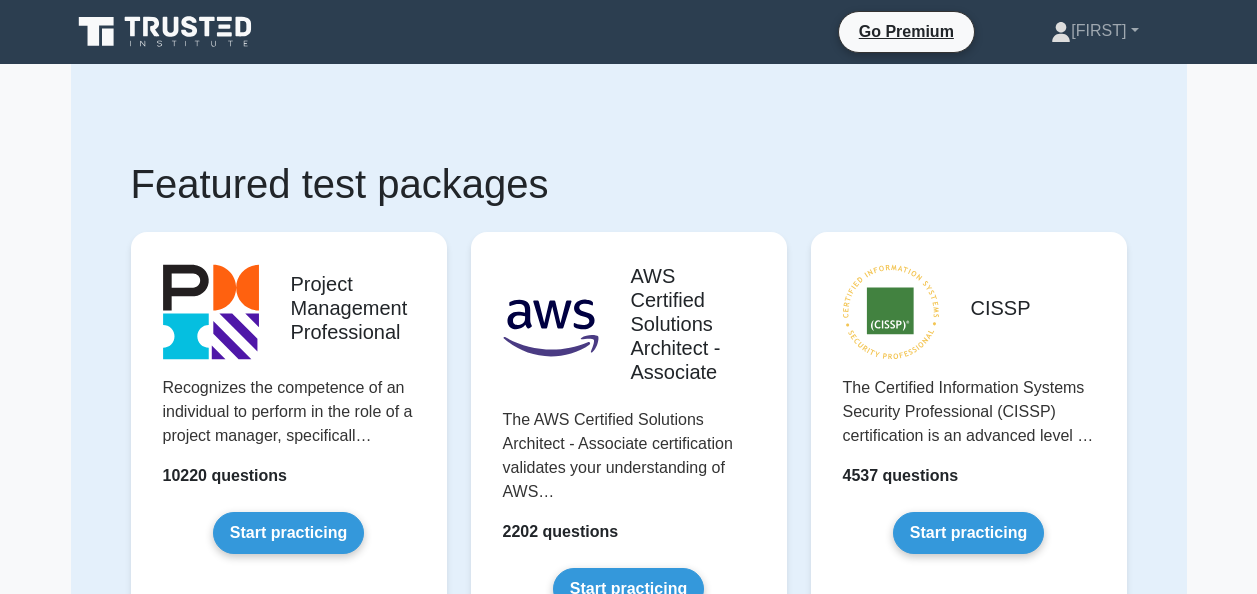 scroll, scrollTop: 0, scrollLeft: 0, axis: both 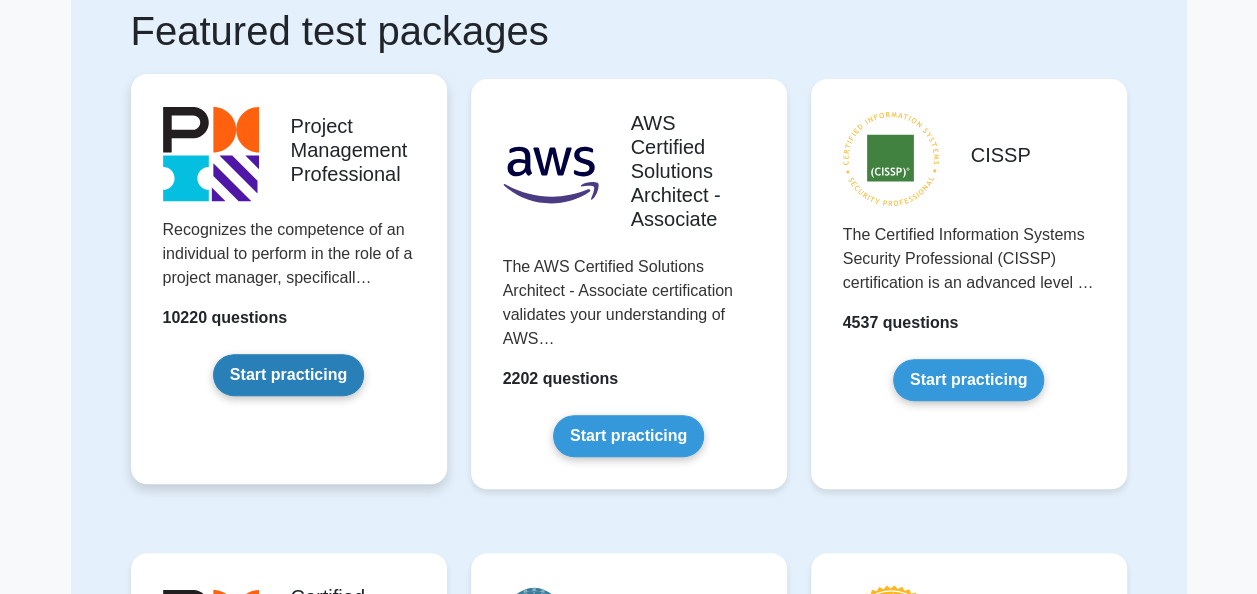 click on "Start practicing" at bounding box center (288, 375) 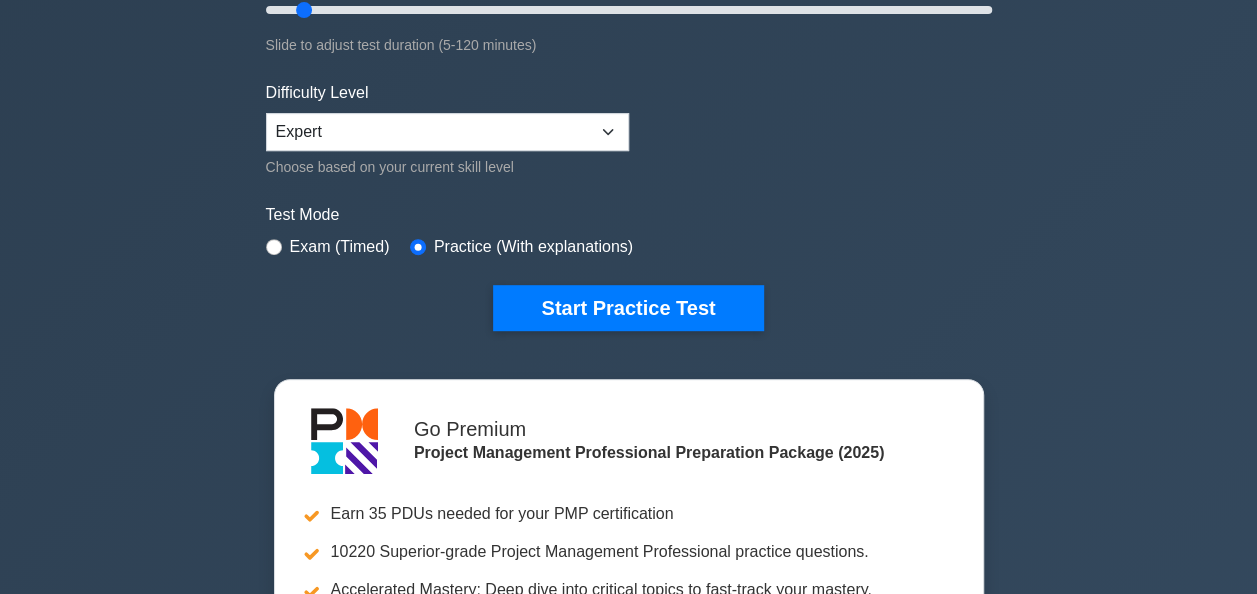 scroll, scrollTop: 0, scrollLeft: 0, axis: both 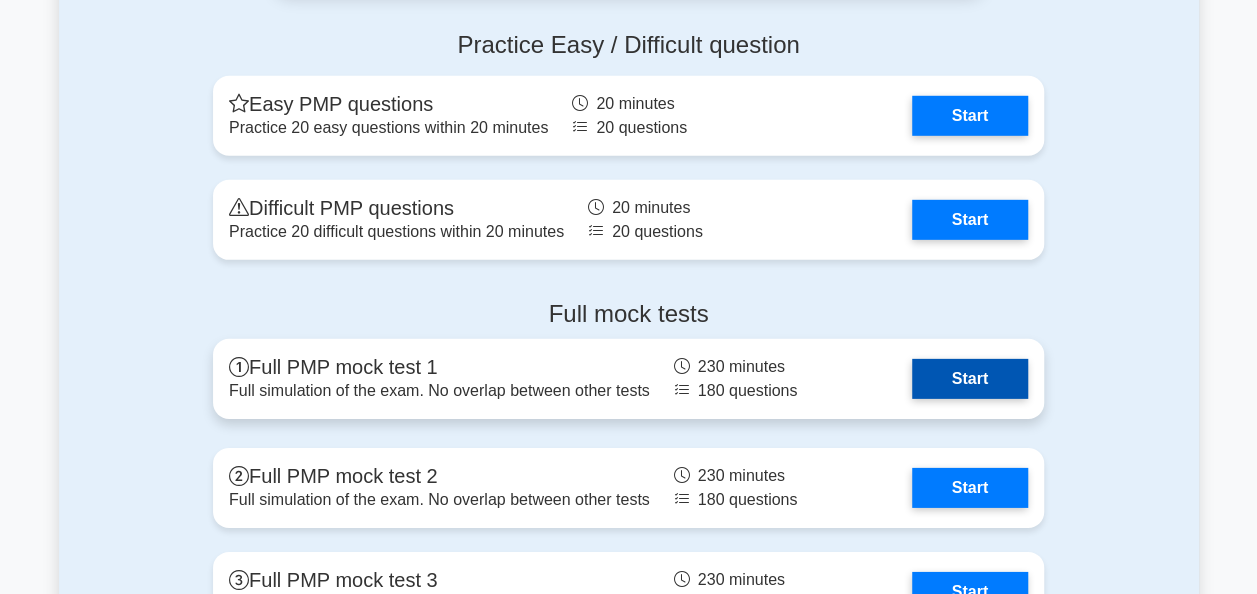 click on "Start" at bounding box center (970, 379) 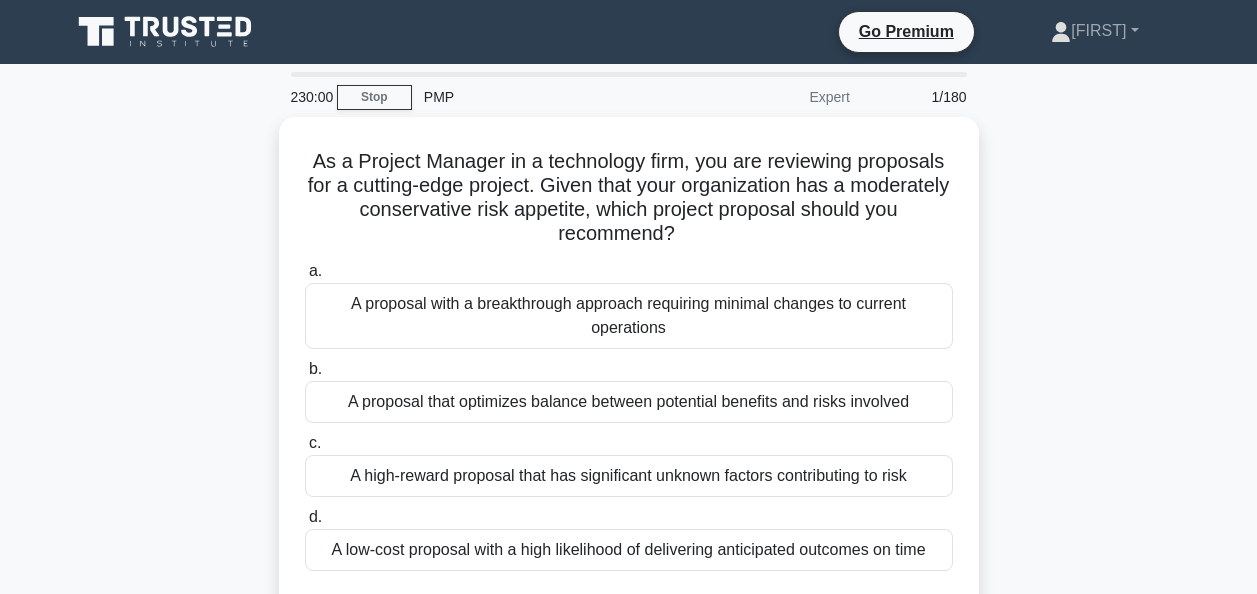 scroll, scrollTop: 0, scrollLeft: 0, axis: both 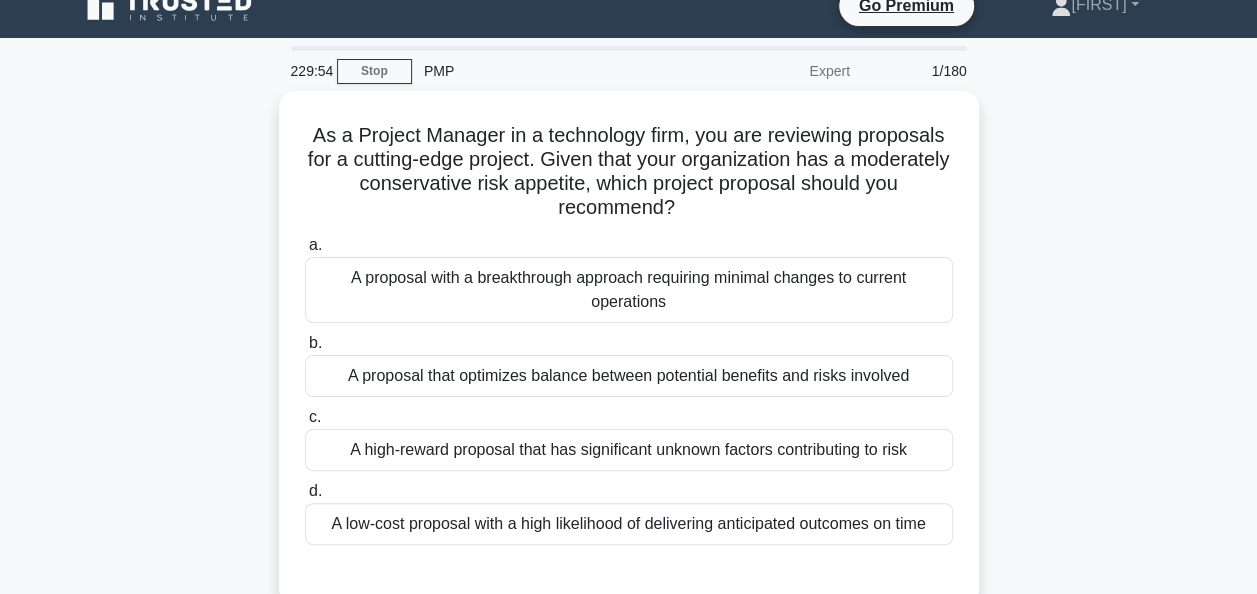 click 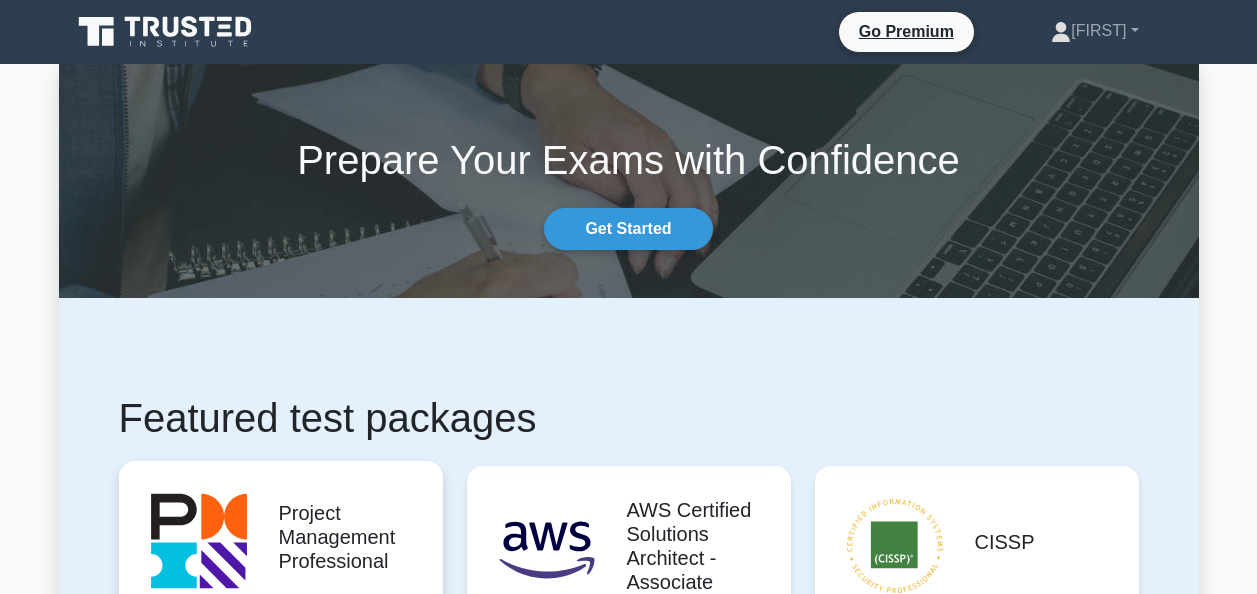 scroll, scrollTop: 0, scrollLeft: 0, axis: both 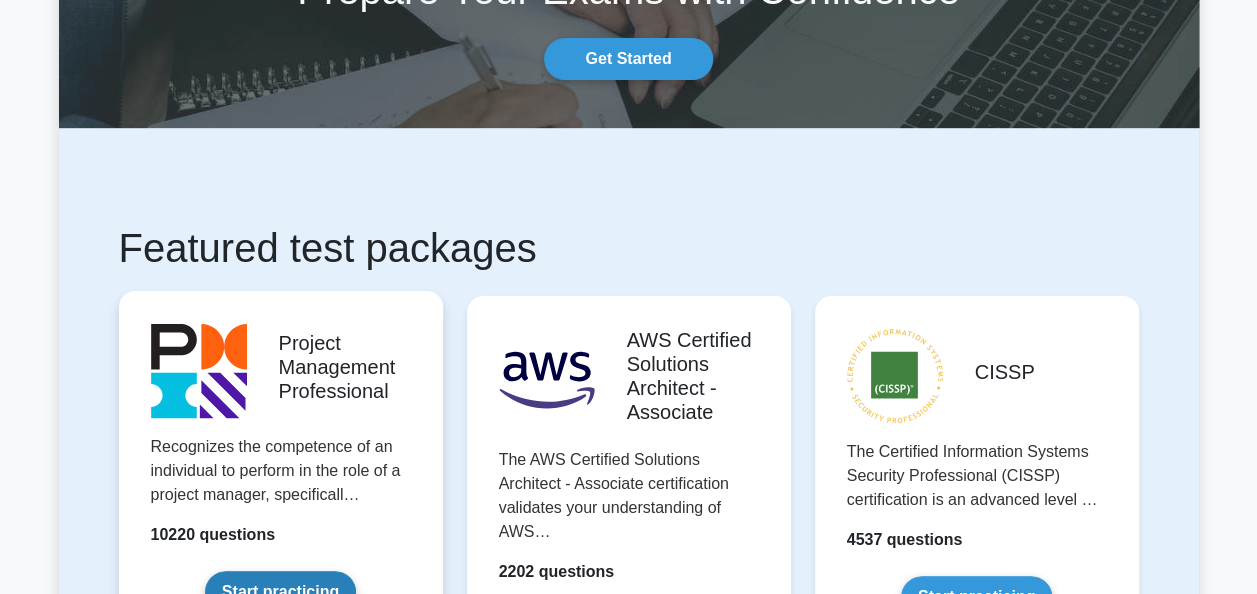 click on "Start practicing" at bounding box center (280, 592) 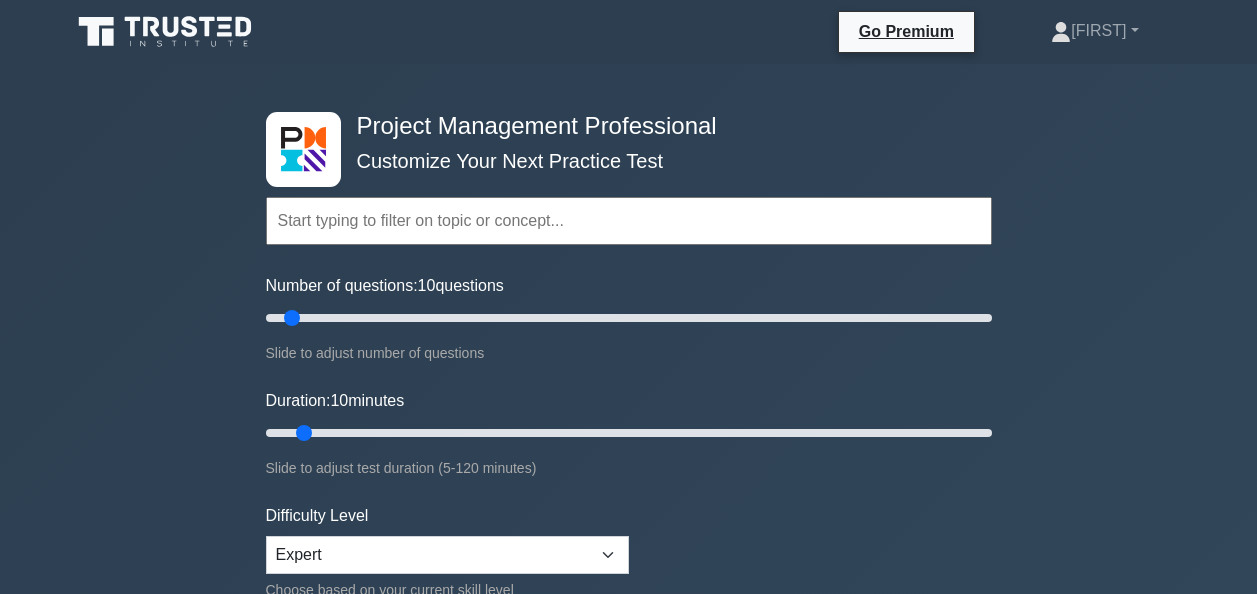 scroll, scrollTop: 0, scrollLeft: 0, axis: both 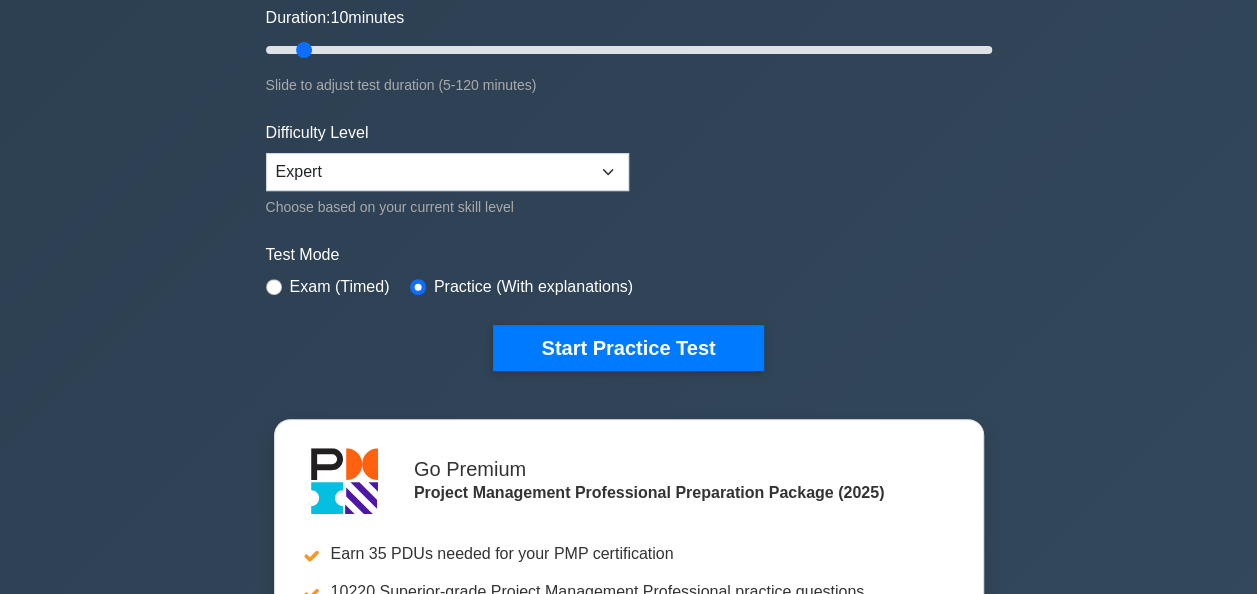 click on "Exam (Timed)" at bounding box center [340, 287] 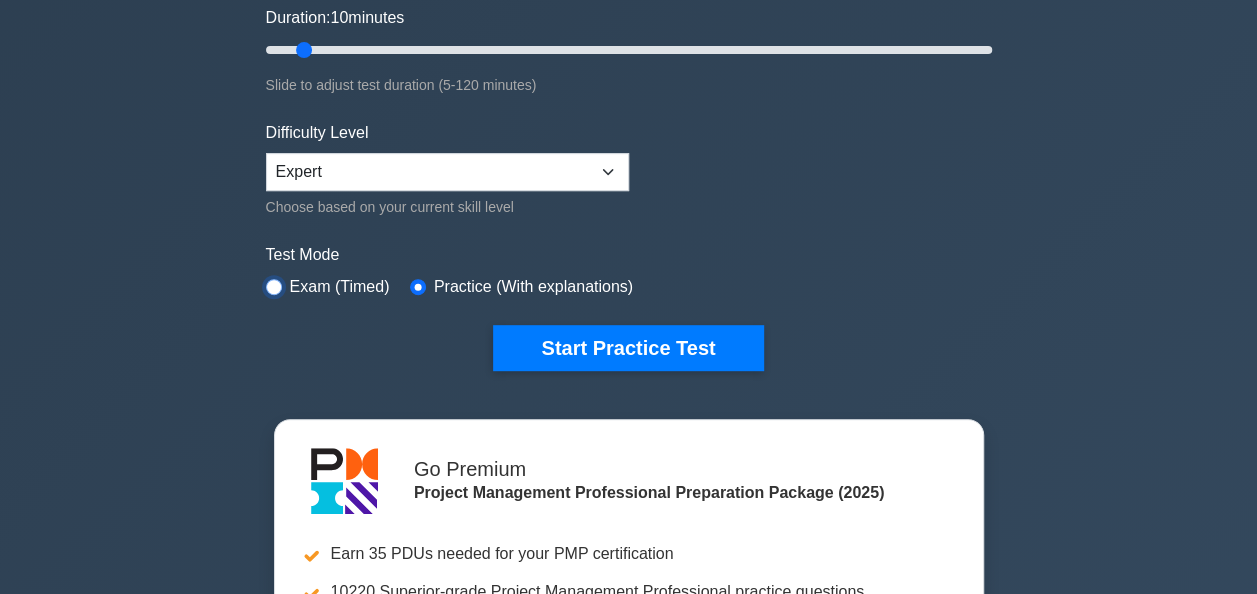 click at bounding box center [274, 287] 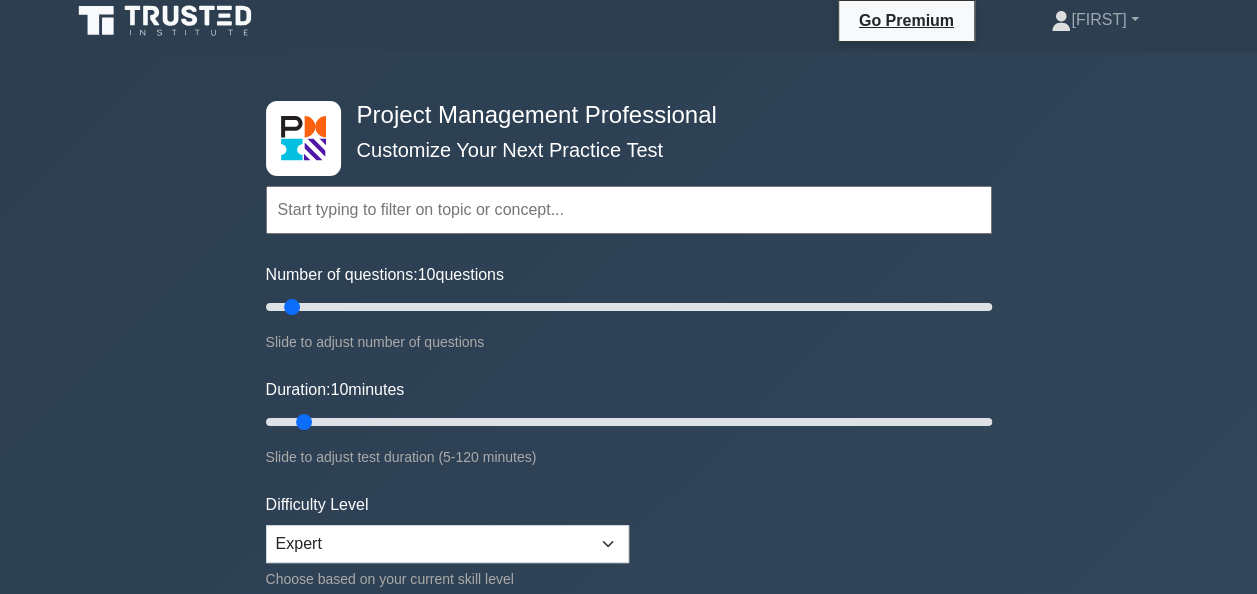 scroll, scrollTop: 42, scrollLeft: 0, axis: vertical 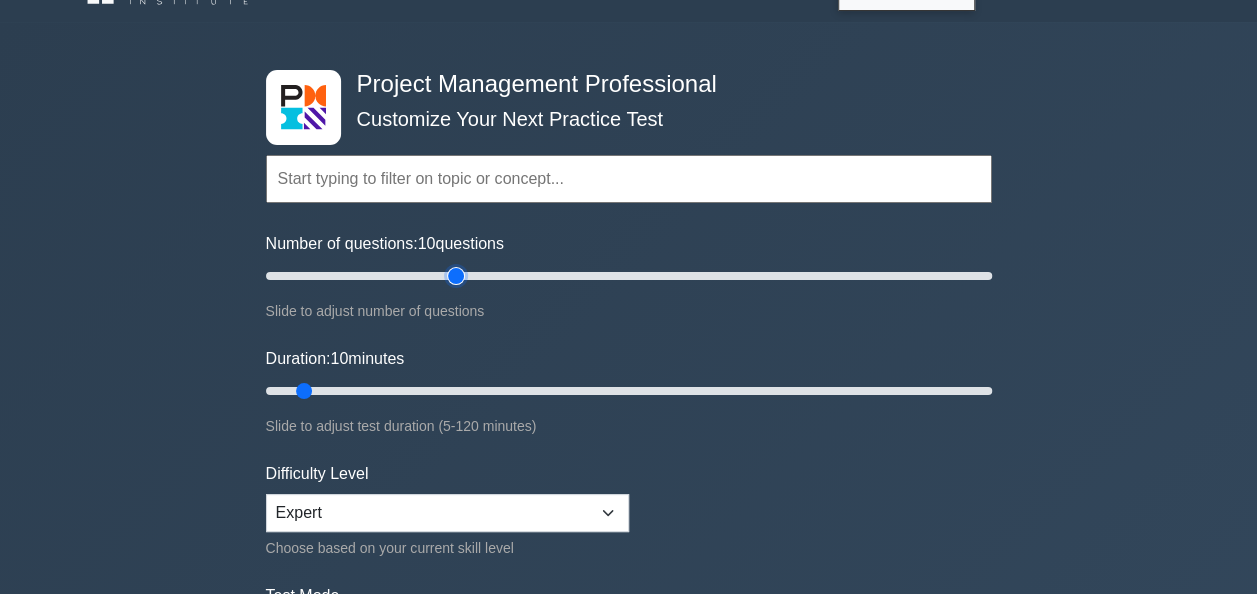 click on "Number of questions:  10  questions" at bounding box center [629, 276] 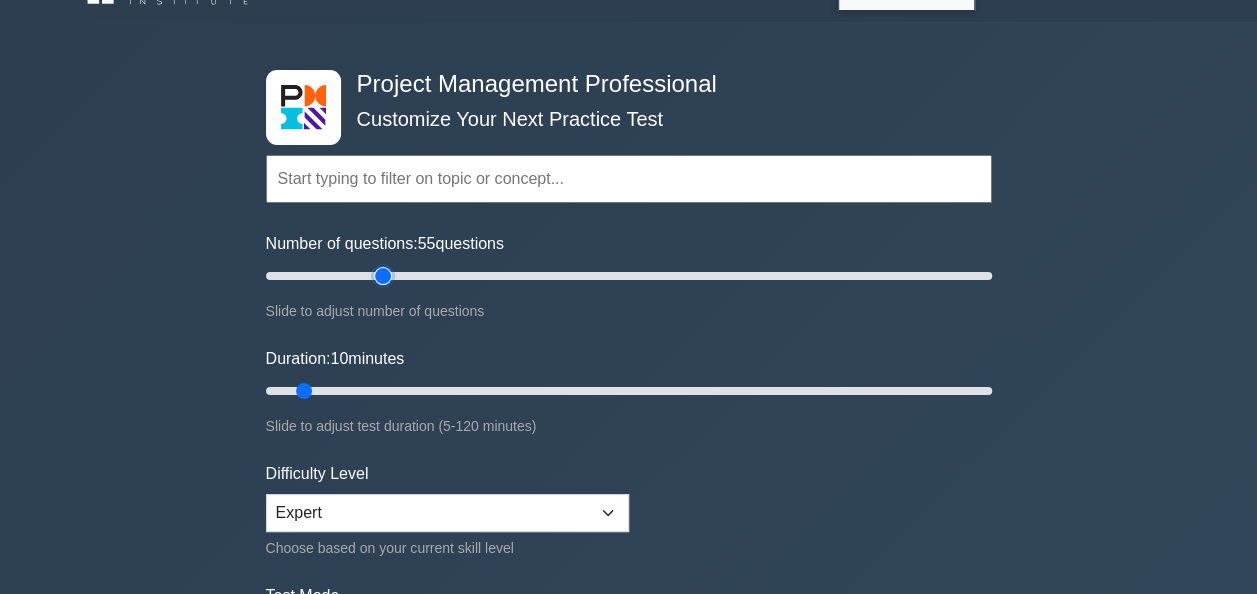 click on "Number of questions:  55  questions" at bounding box center [629, 276] 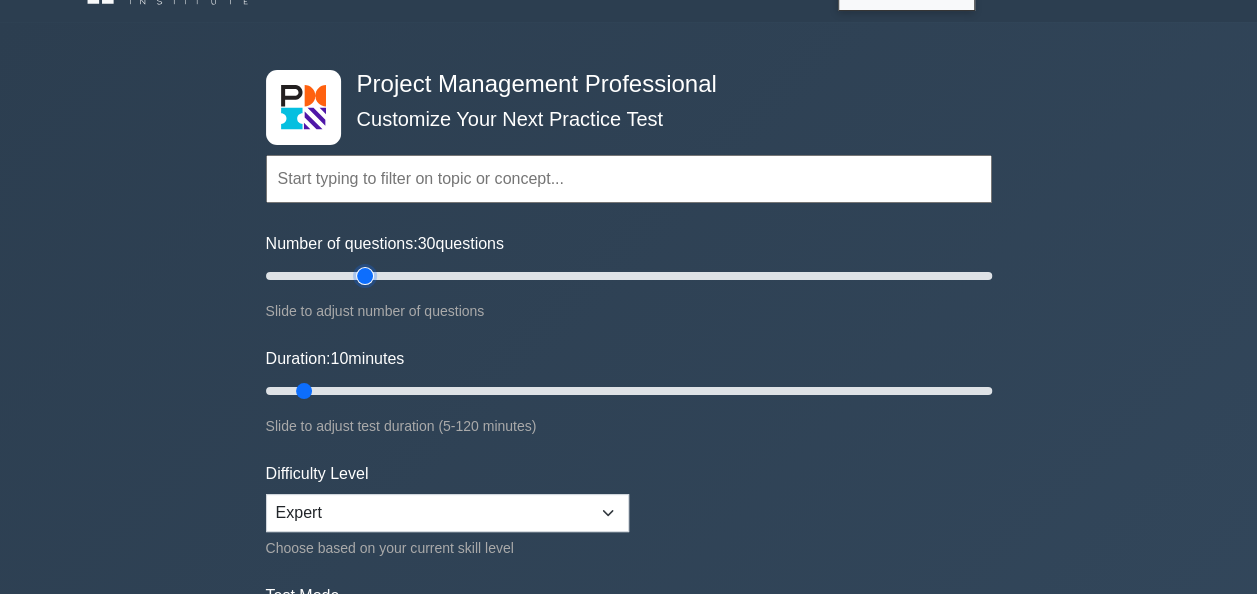click on "Number of questions:  30  questions" at bounding box center [629, 276] 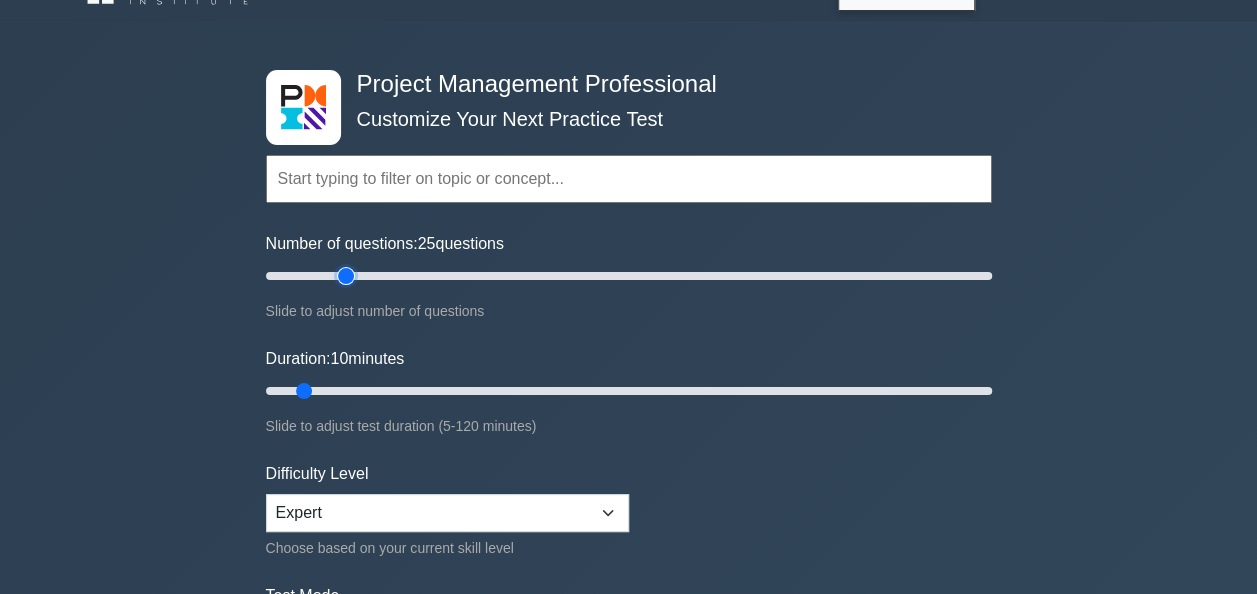 click on "Number of questions:  25  questions" at bounding box center (629, 276) 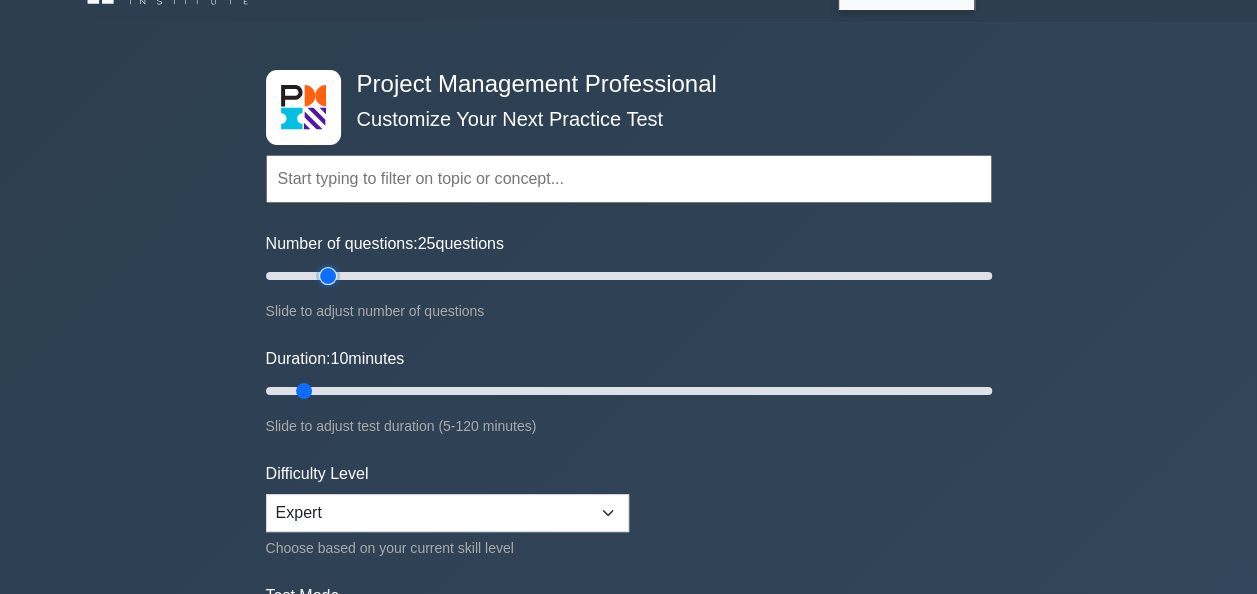 type on "20" 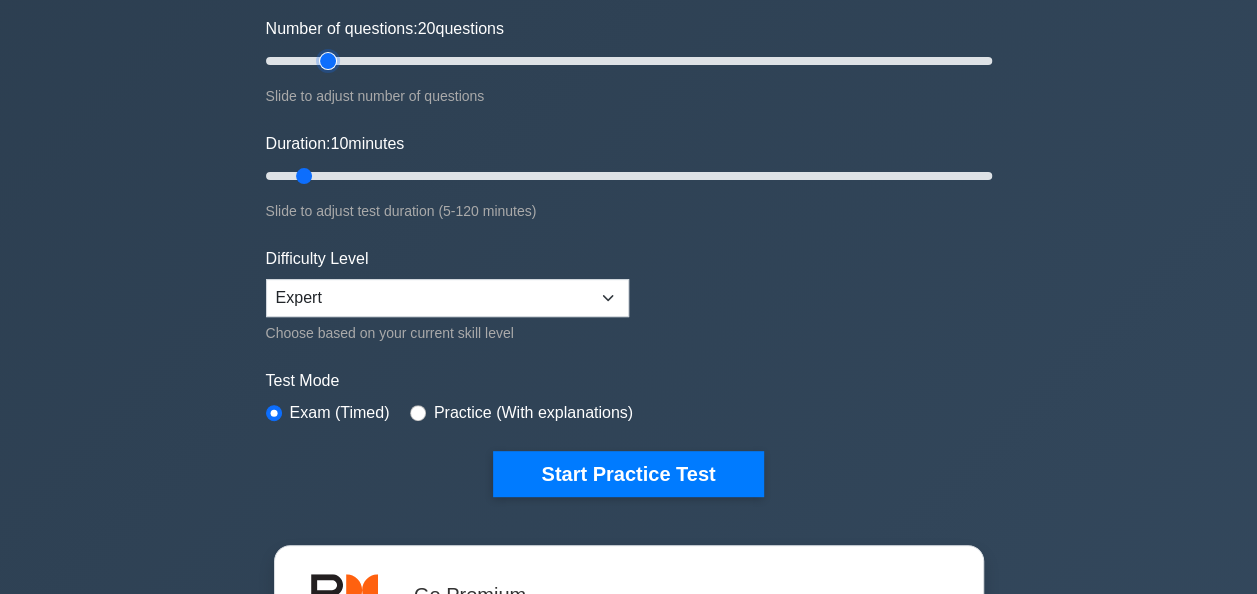 scroll, scrollTop: 255, scrollLeft: 0, axis: vertical 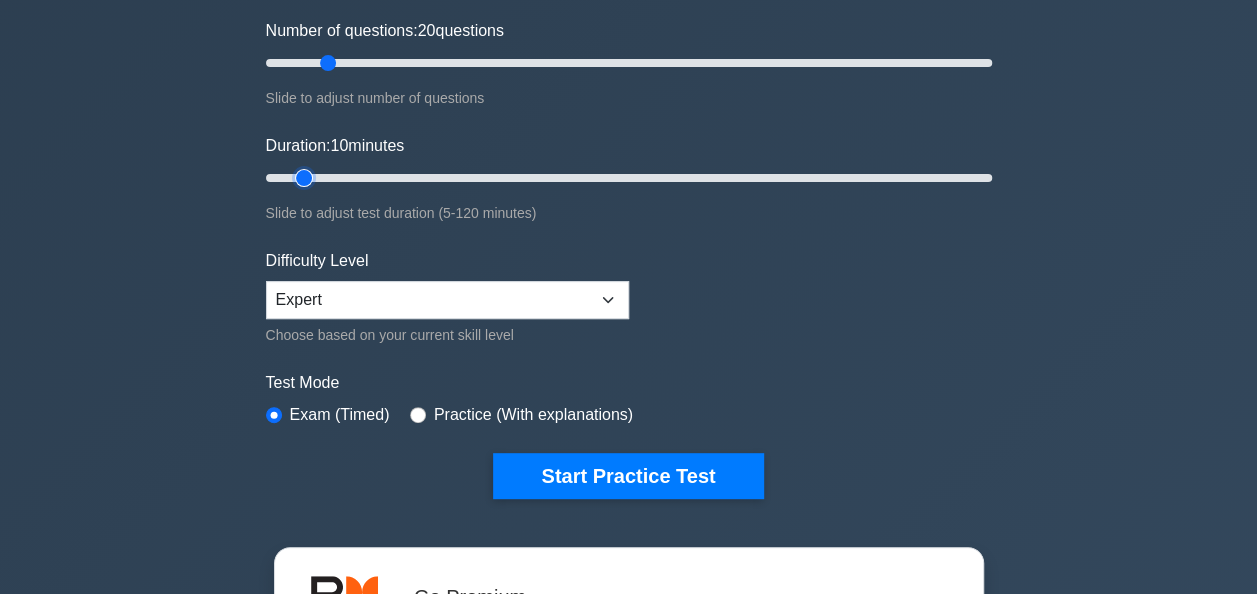 click on "Duration:  10  minutes" at bounding box center [629, 178] 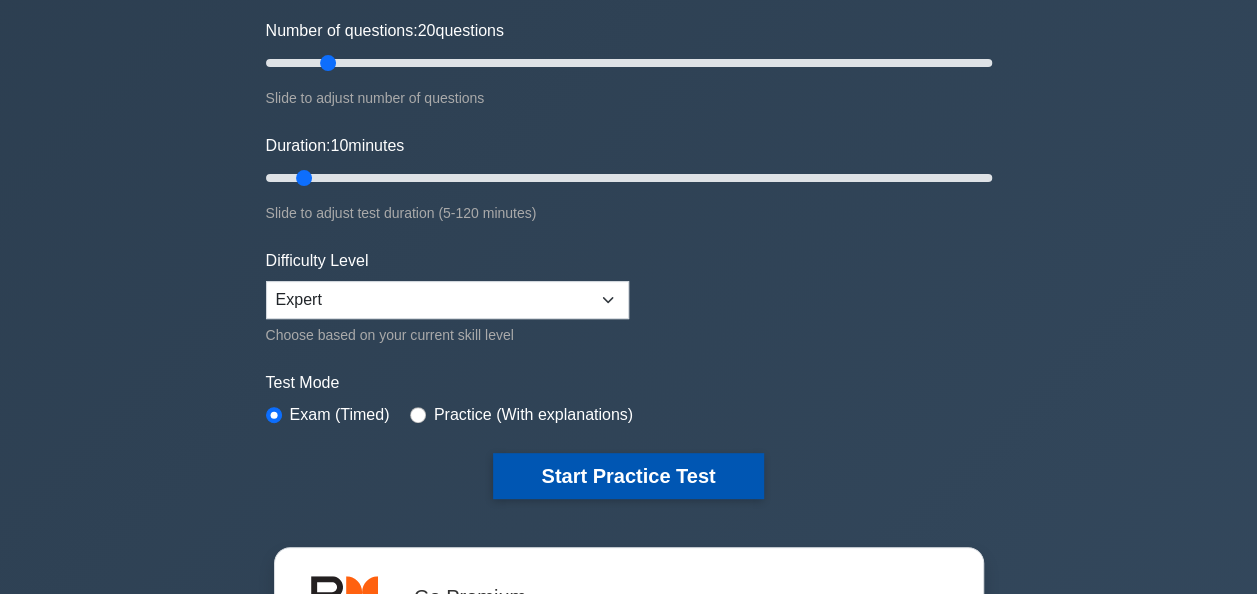 click on "Start Practice Test" at bounding box center [628, 476] 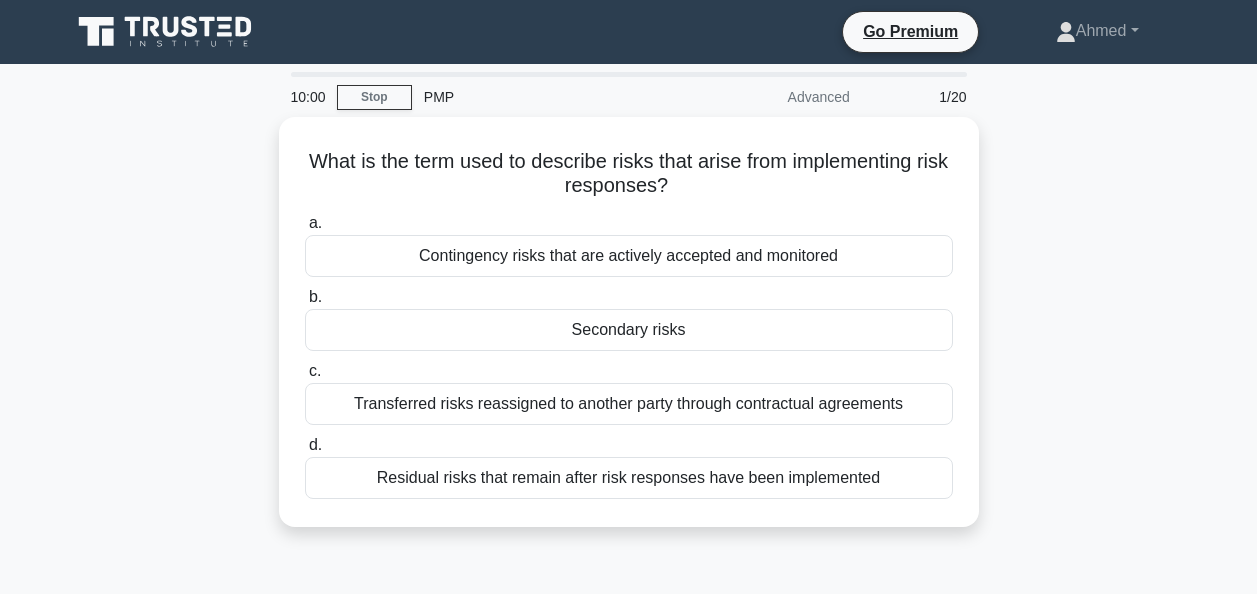 scroll, scrollTop: 0, scrollLeft: 0, axis: both 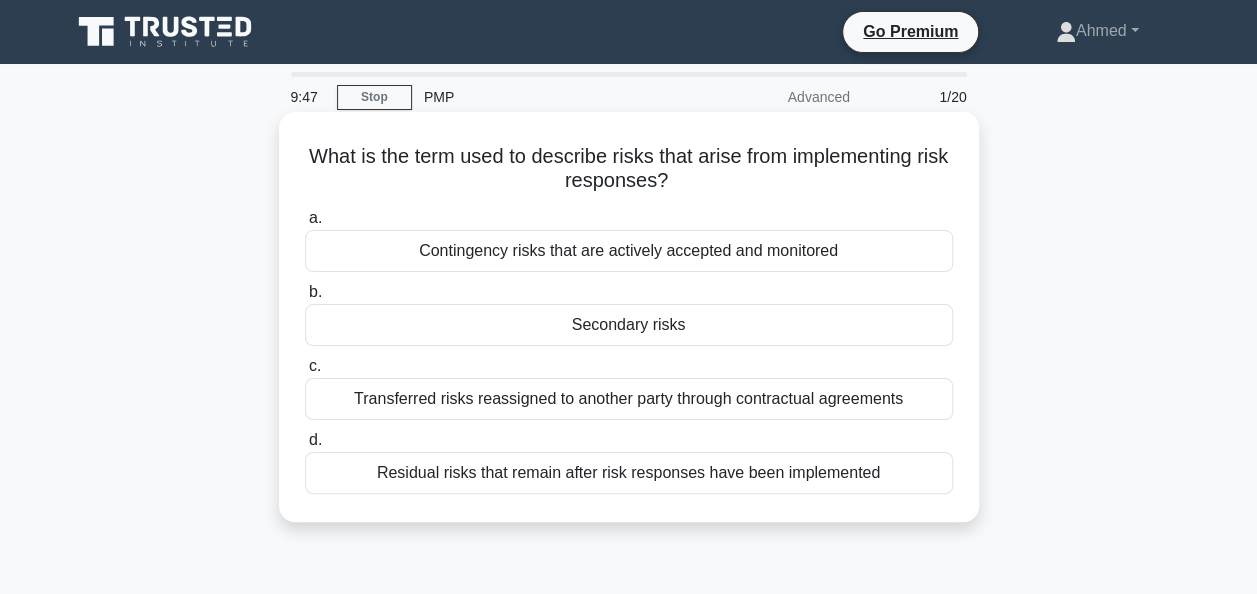click on "Contingency risks that are actively accepted and monitored" at bounding box center [629, 251] 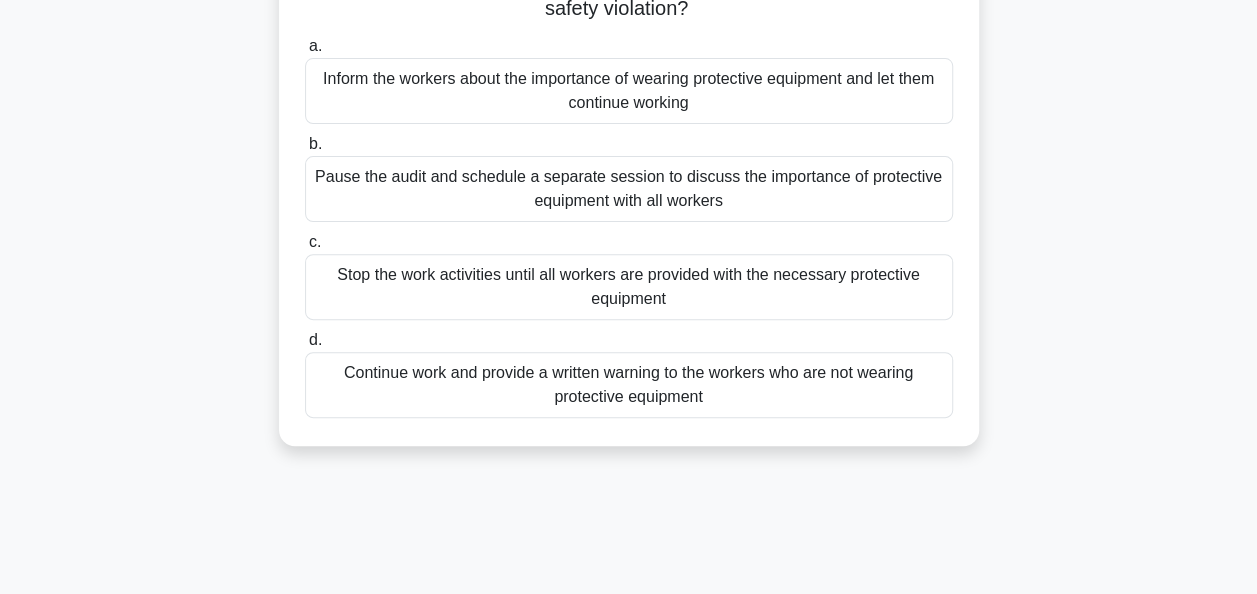 scroll, scrollTop: 238, scrollLeft: 0, axis: vertical 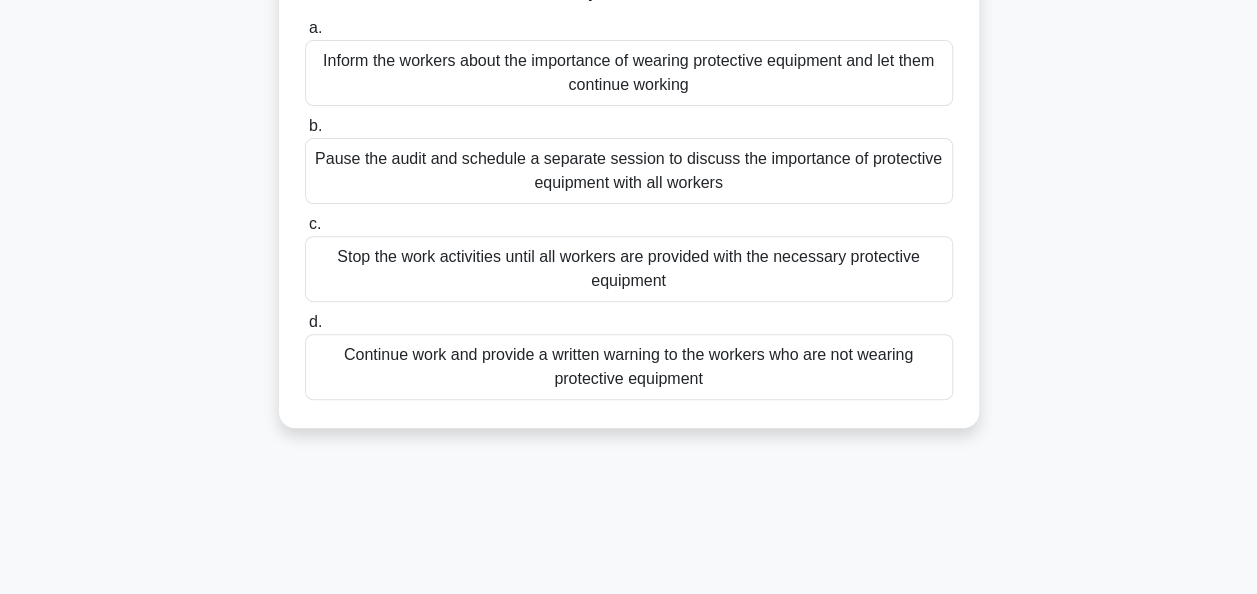 click on "Inform the workers about the importance of wearing protective equipment and let them continue working" at bounding box center (629, 73) 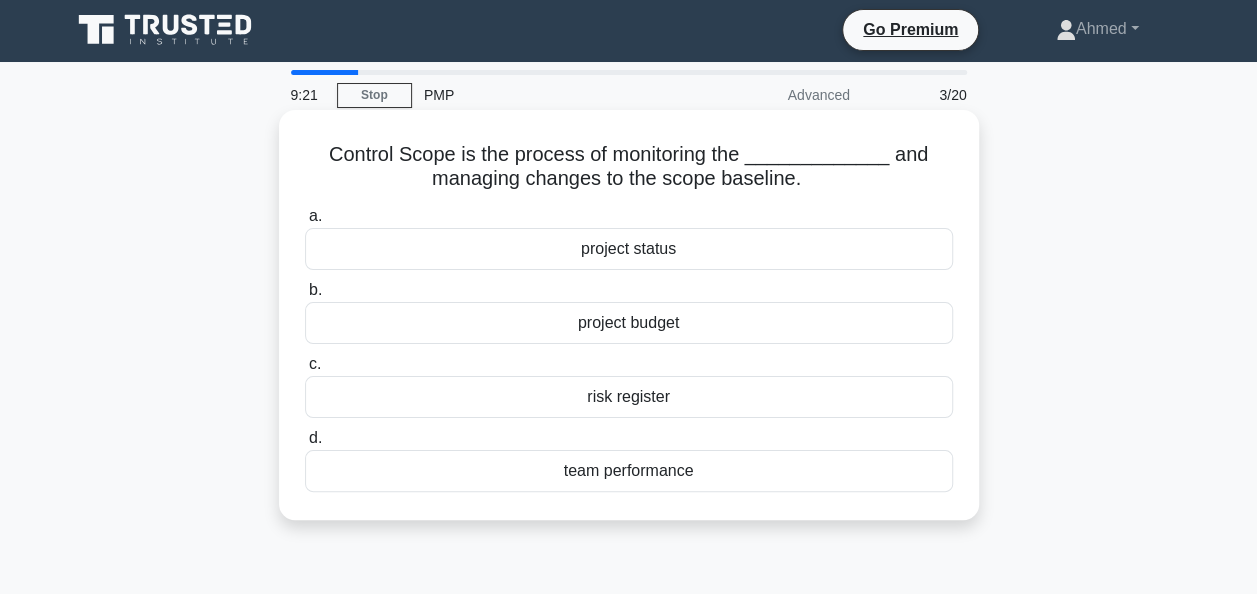 scroll, scrollTop: 0, scrollLeft: 0, axis: both 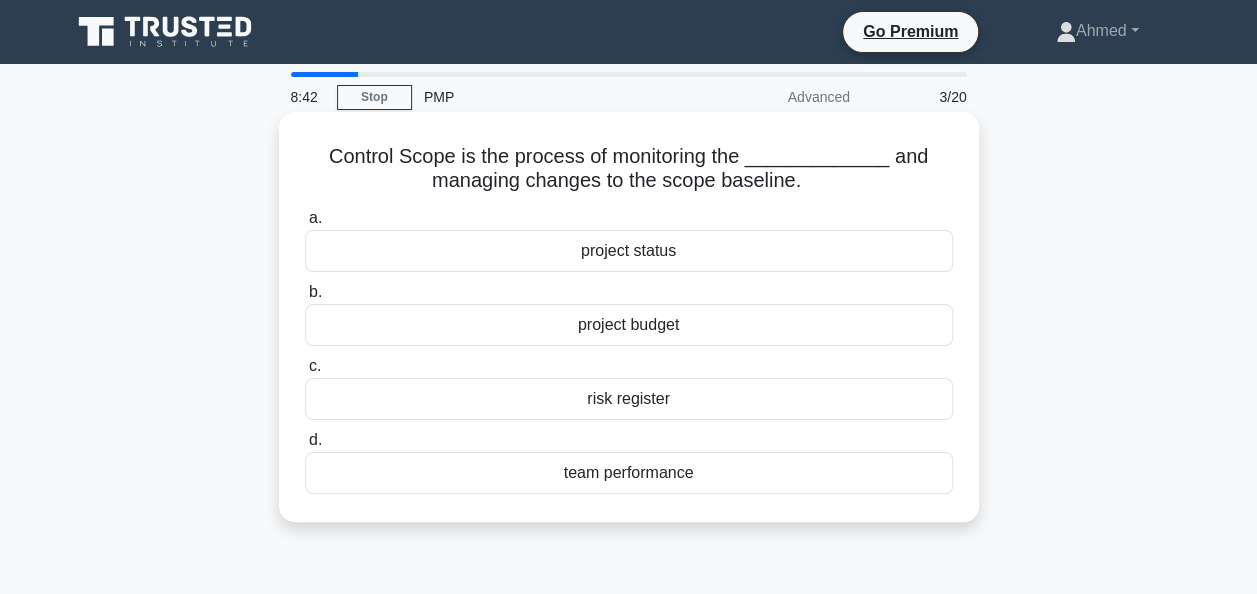 click on "project status" at bounding box center [629, 251] 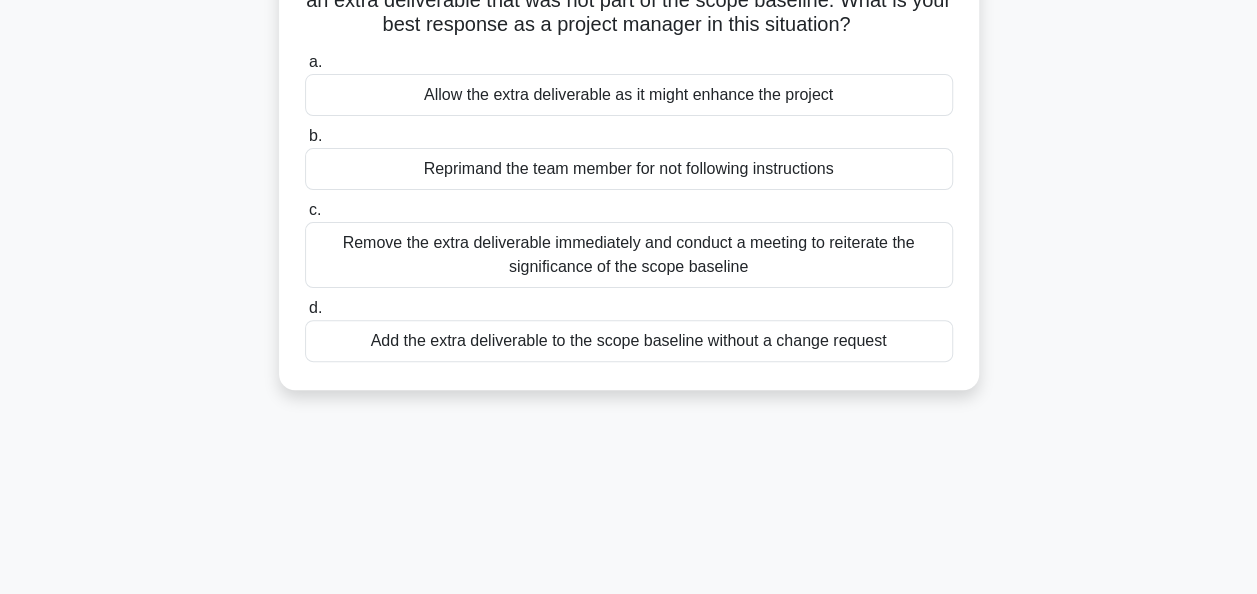 scroll, scrollTop: 181, scrollLeft: 0, axis: vertical 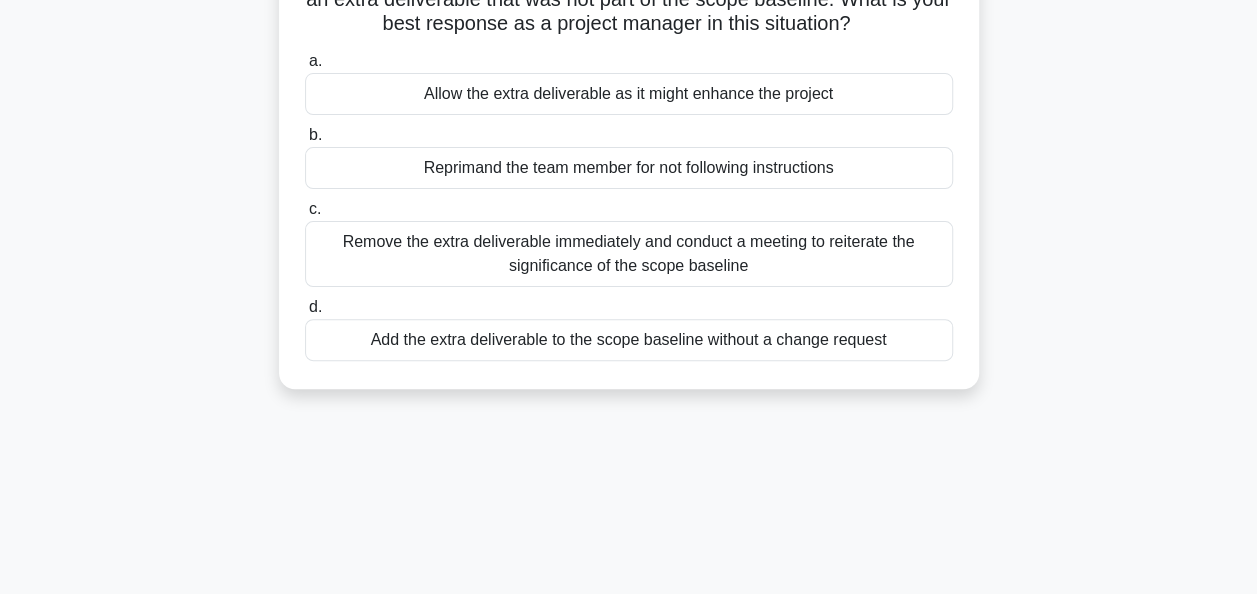 click on "Remove the extra deliverable immediately and conduct a meeting to reiterate the significance of the scope baseline" at bounding box center (629, 254) 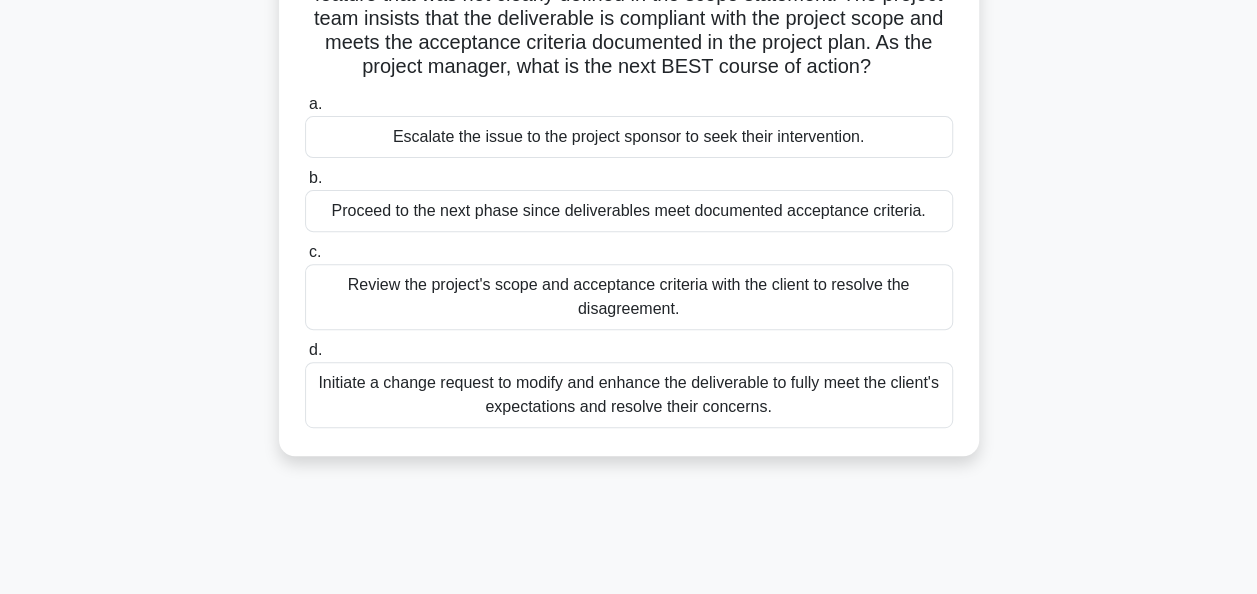 scroll, scrollTop: 259, scrollLeft: 0, axis: vertical 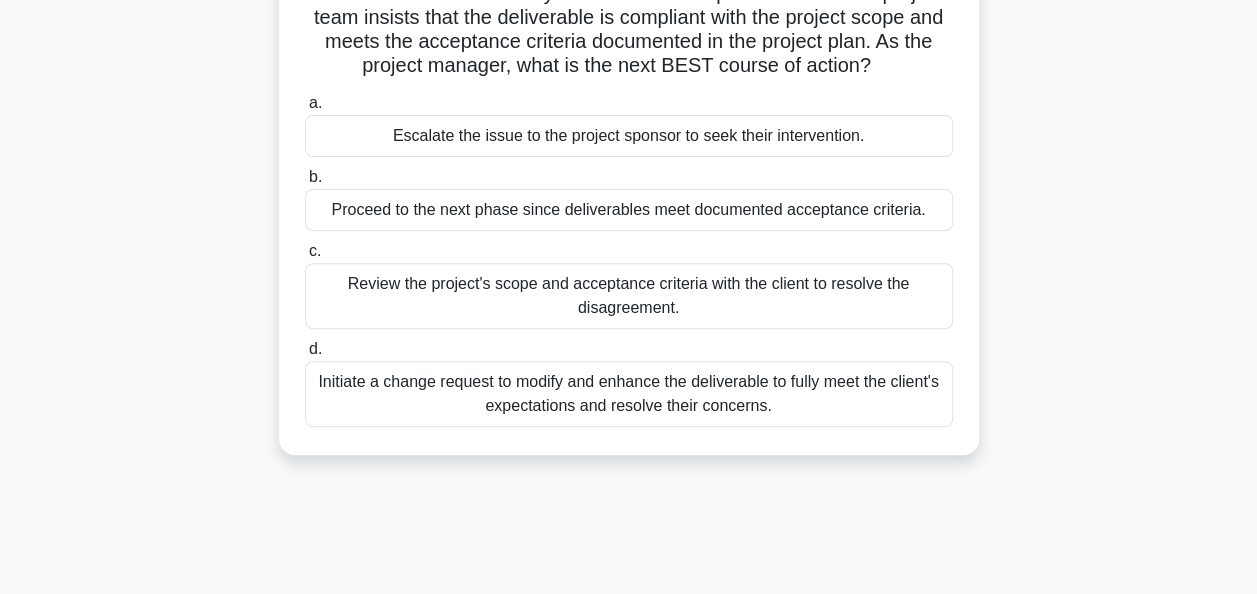 click on "Review the project's scope and acceptance criteria with the client to resolve the disagreement." at bounding box center (629, 296) 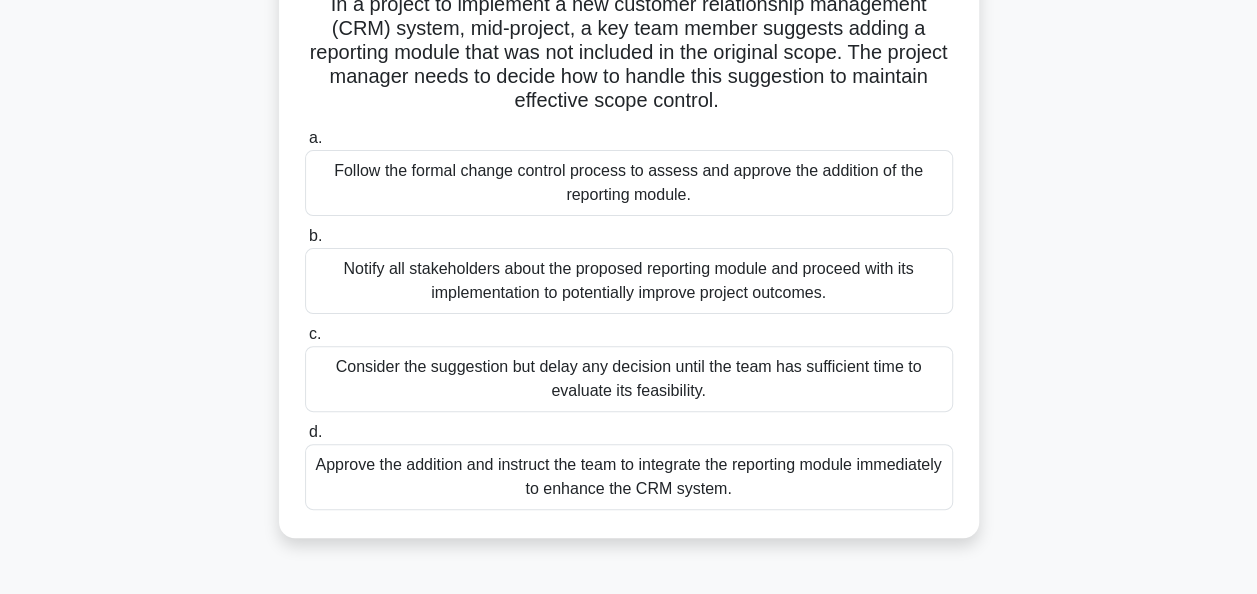 scroll, scrollTop: 169, scrollLeft: 0, axis: vertical 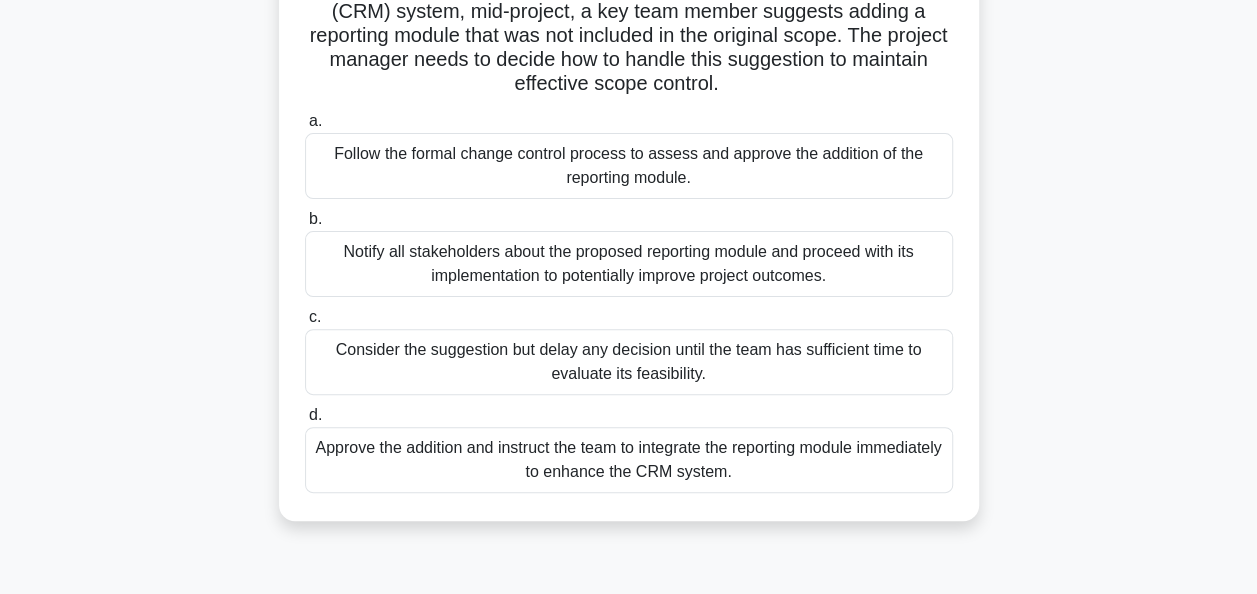 click on "Consider the suggestion but delay any decision until the team has sufficient time to evaluate its feasibility." at bounding box center (629, 362) 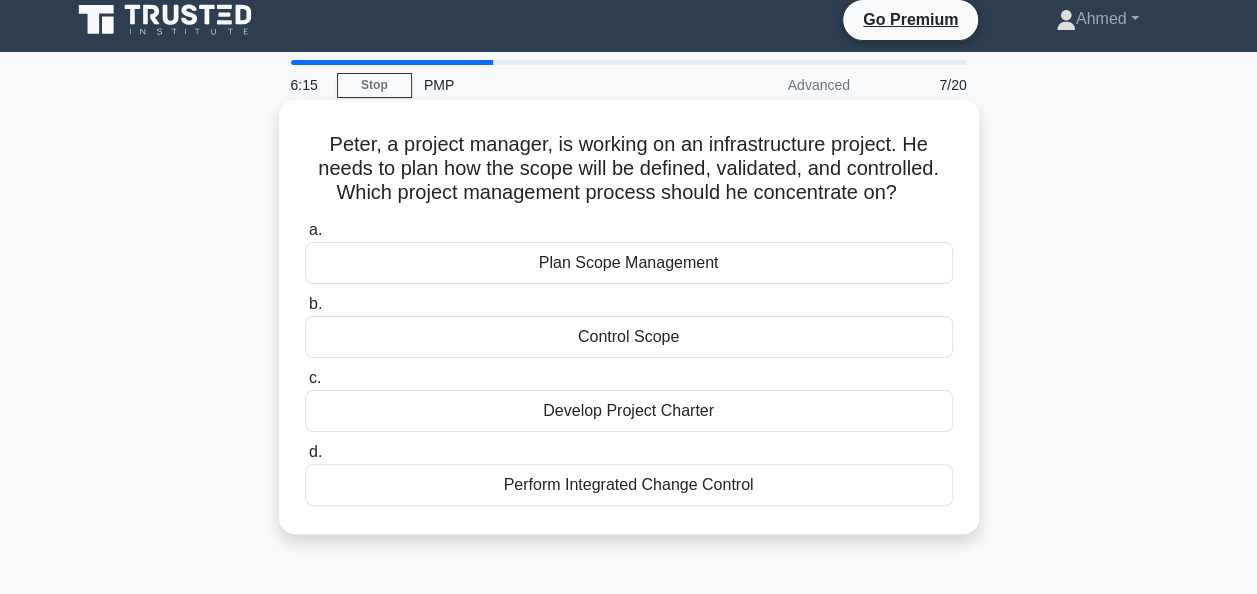 scroll, scrollTop: 0, scrollLeft: 0, axis: both 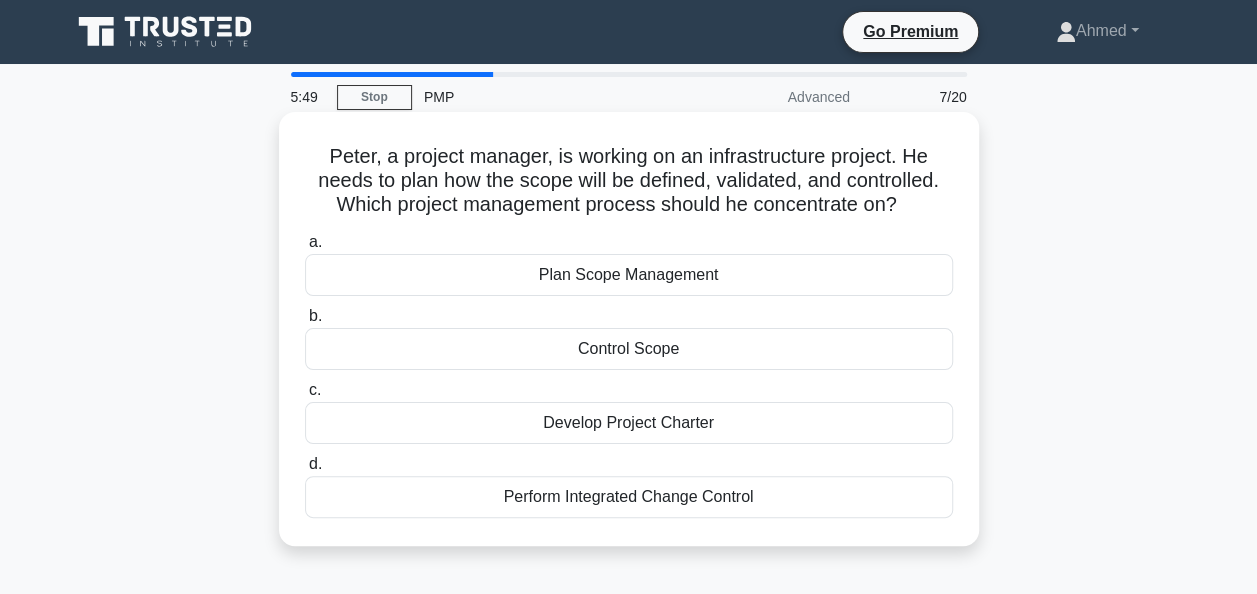 click on "Plan Scope Management" at bounding box center (629, 275) 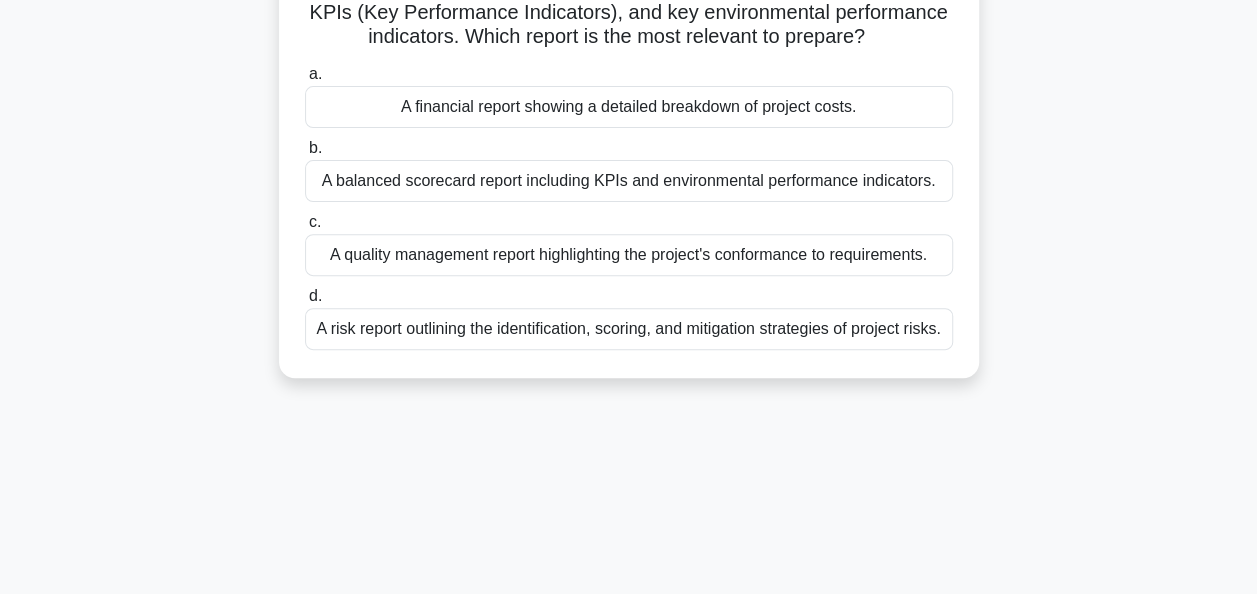 scroll, scrollTop: 244, scrollLeft: 0, axis: vertical 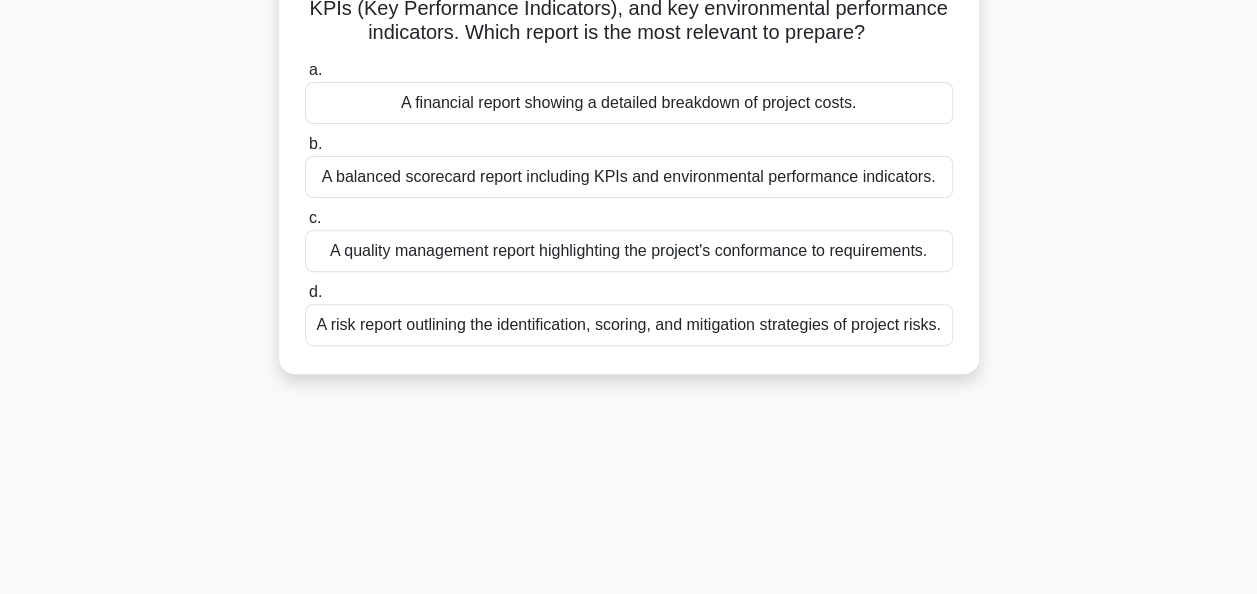 click on "A balanced scorecard report including KPIs and environmental performance indicators." at bounding box center (629, 177) 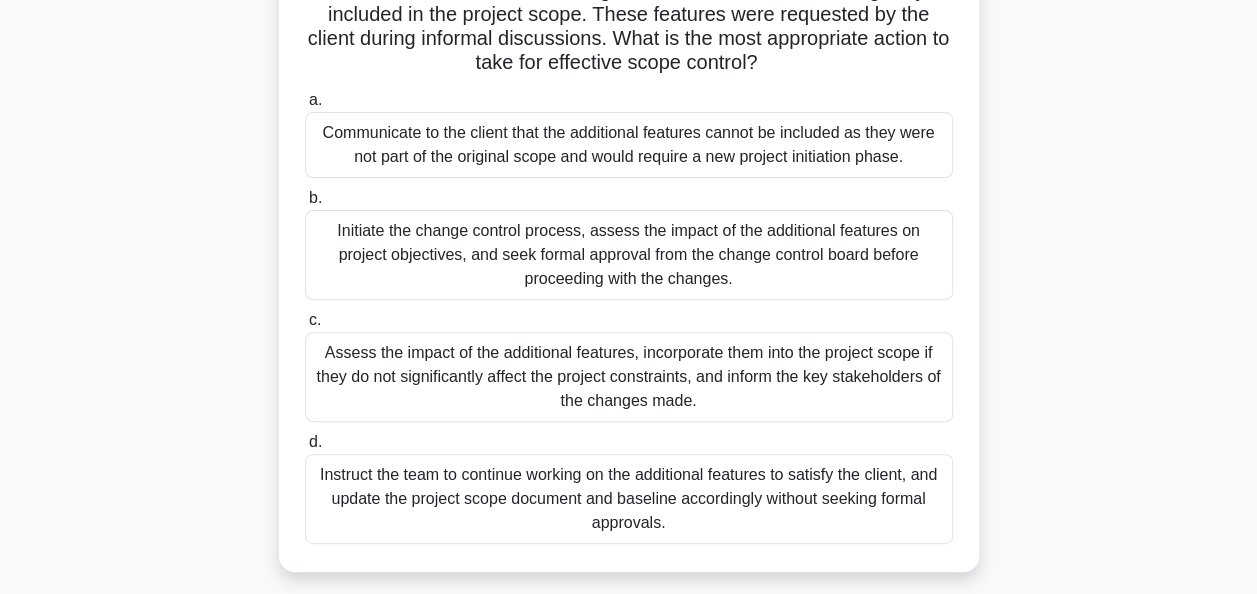 scroll, scrollTop: 196, scrollLeft: 0, axis: vertical 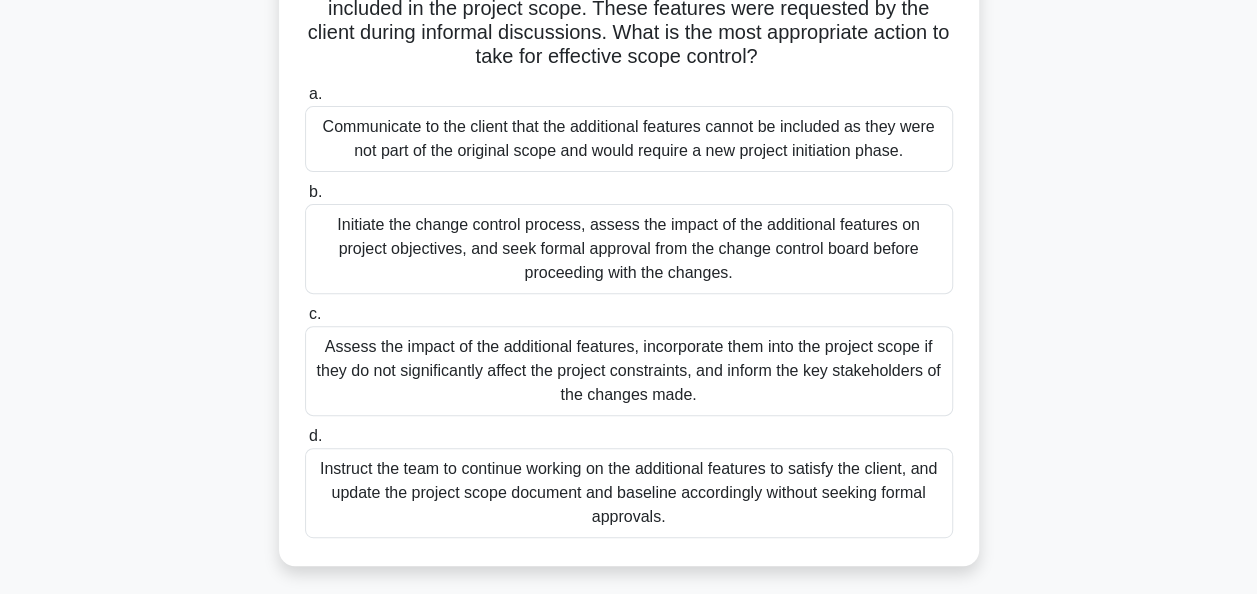 click on "Initiate the change control process, assess the impact of the additional features on project objectives, and seek formal approval from the change control board before proceeding with the changes." at bounding box center [629, 249] 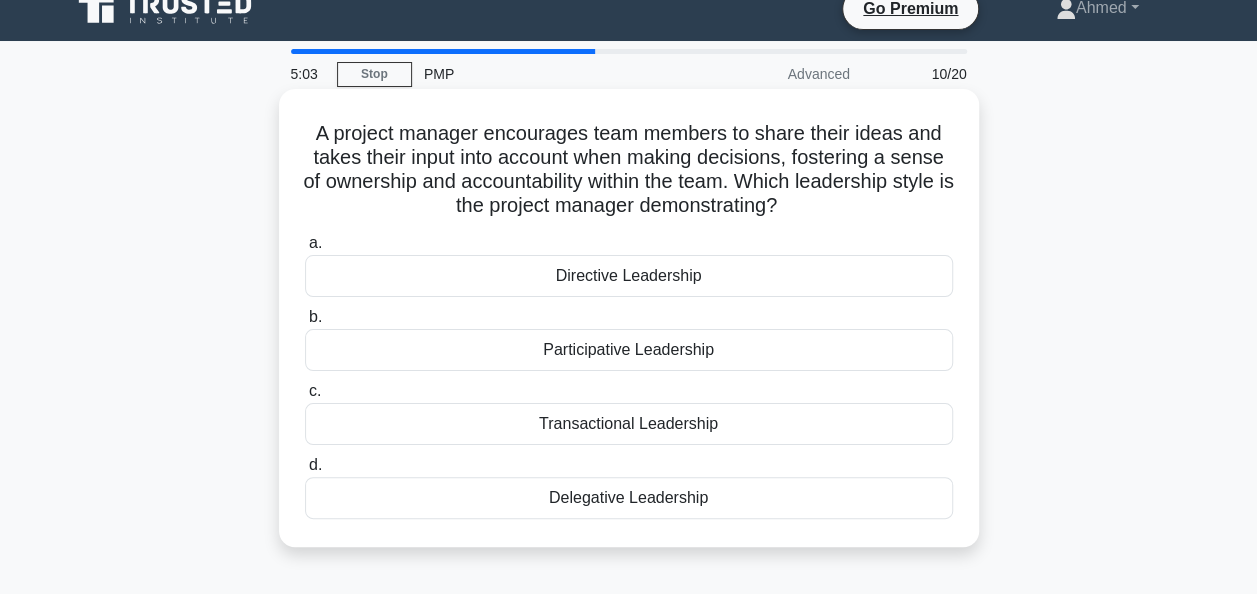 scroll, scrollTop: 0, scrollLeft: 0, axis: both 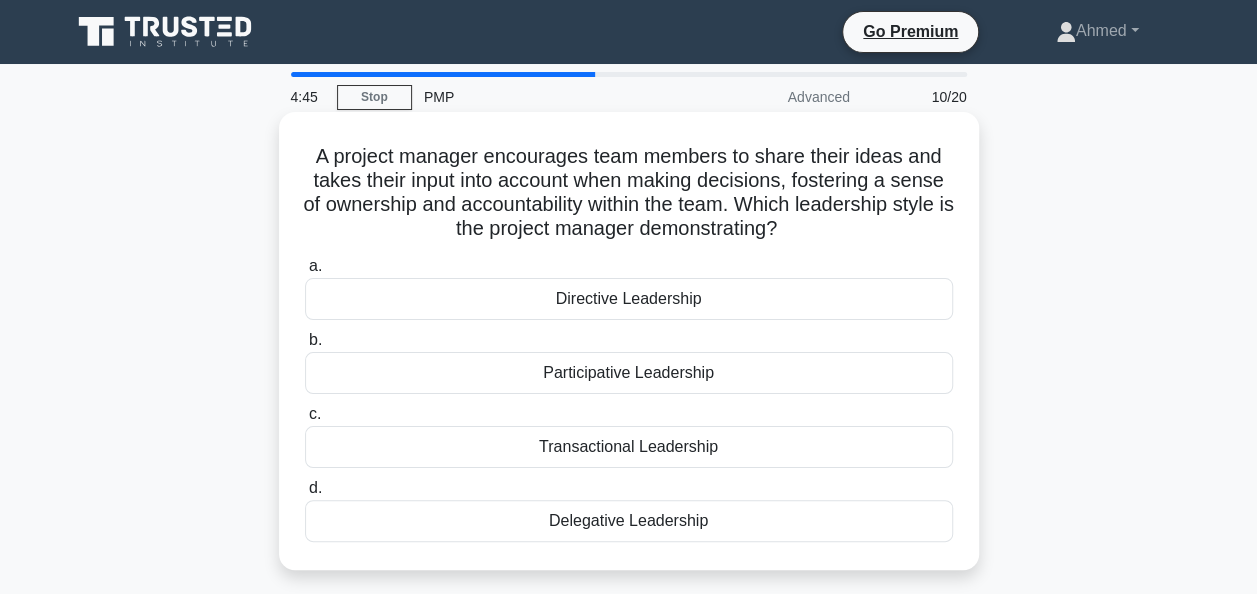 click on "Participative Leadership" at bounding box center (629, 373) 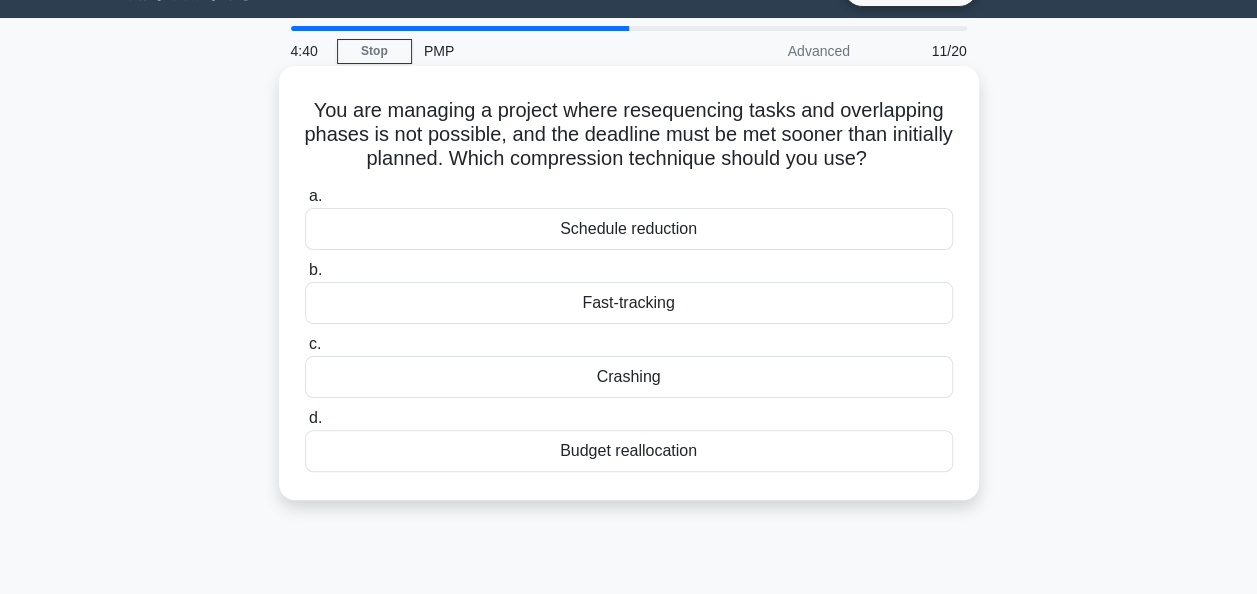 scroll, scrollTop: 0, scrollLeft: 0, axis: both 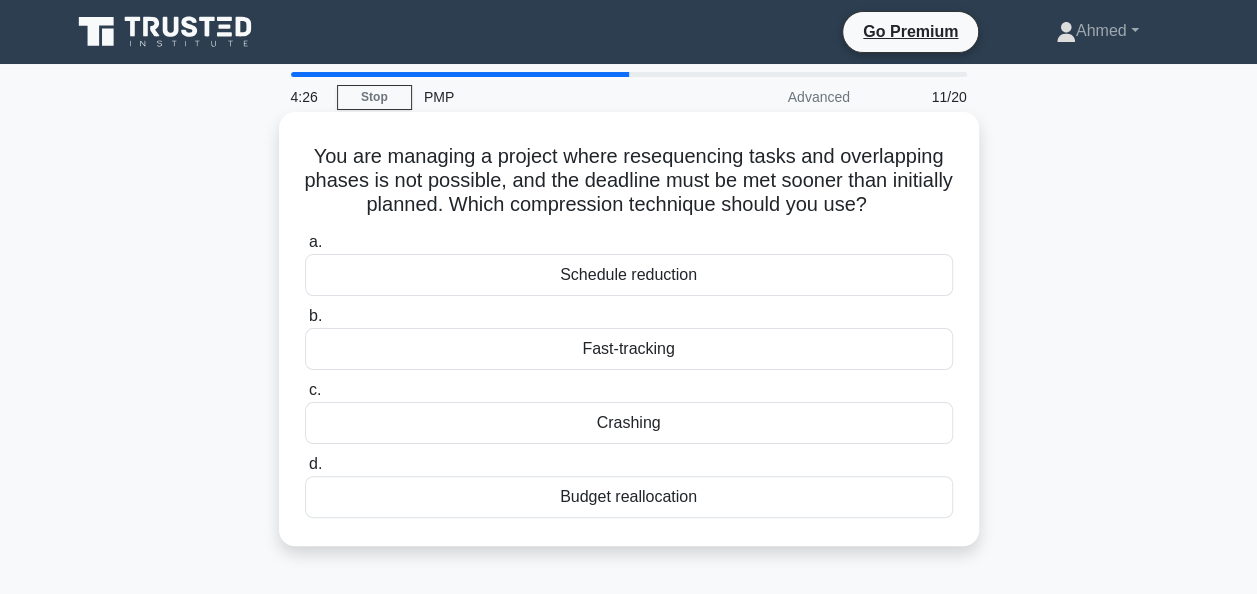 click on "Crashing" at bounding box center (629, 423) 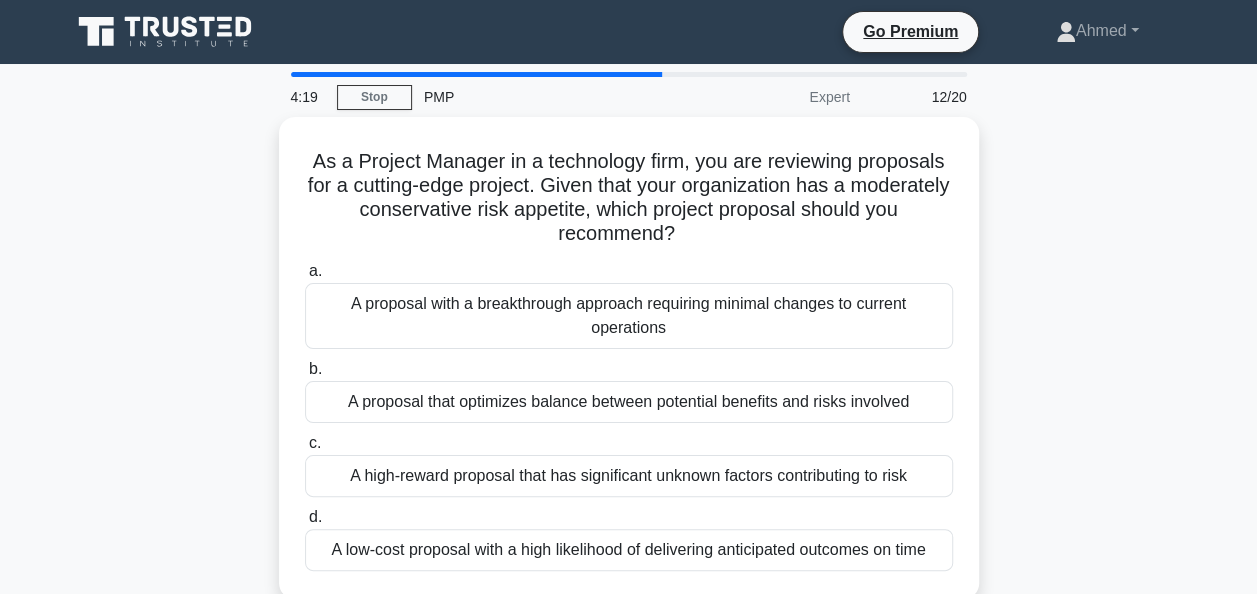 scroll, scrollTop: 1, scrollLeft: 0, axis: vertical 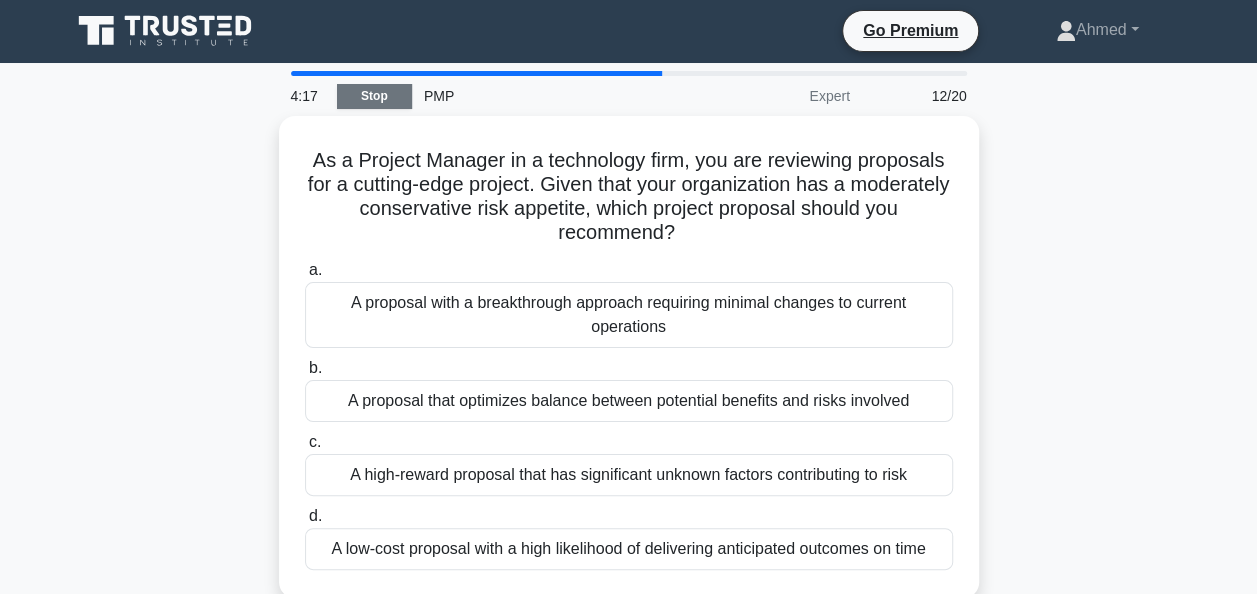 click on "Stop" at bounding box center (374, 96) 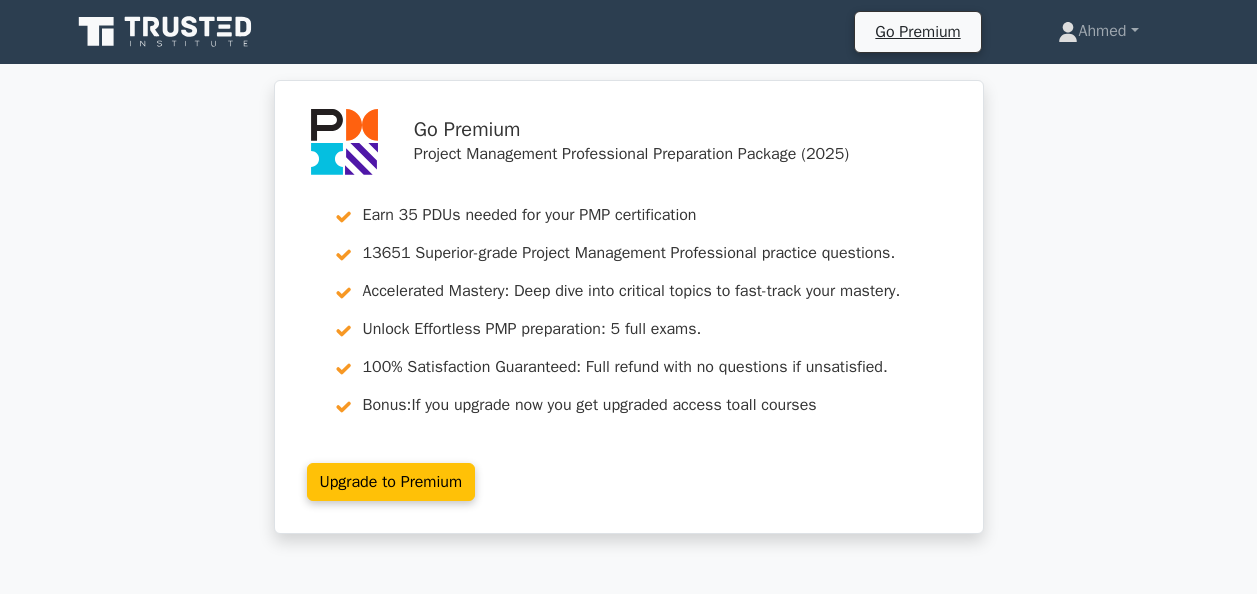 scroll, scrollTop: 0, scrollLeft: 0, axis: both 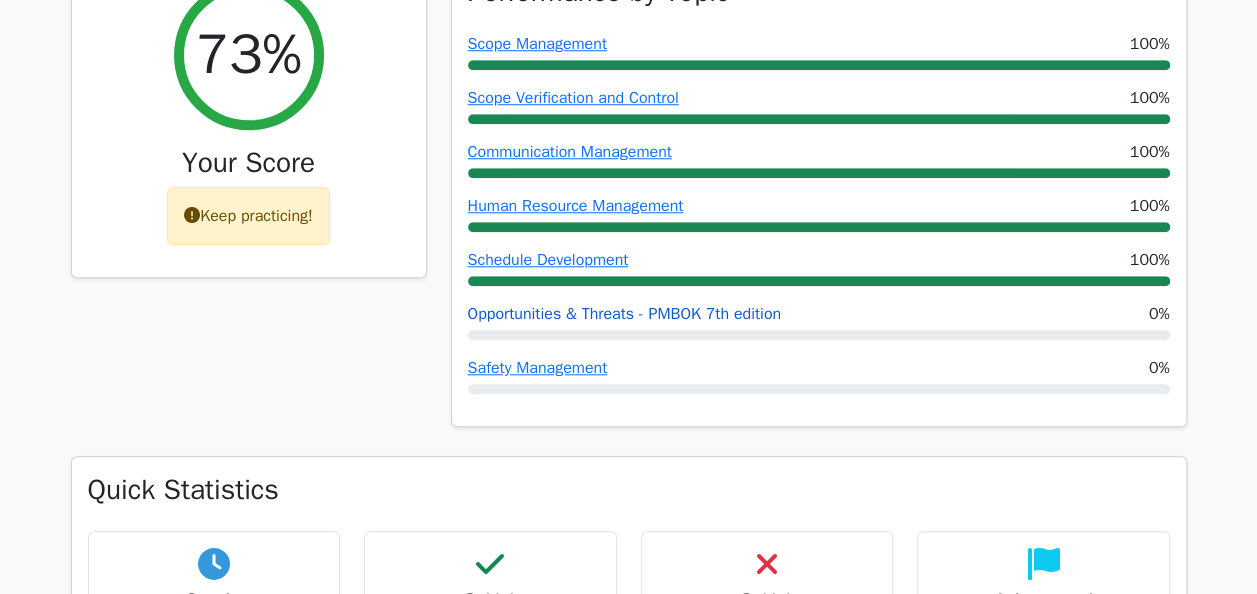 click on "Opportunities & Threats - PMBOK 7th edition" at bounding box center (624, 314) 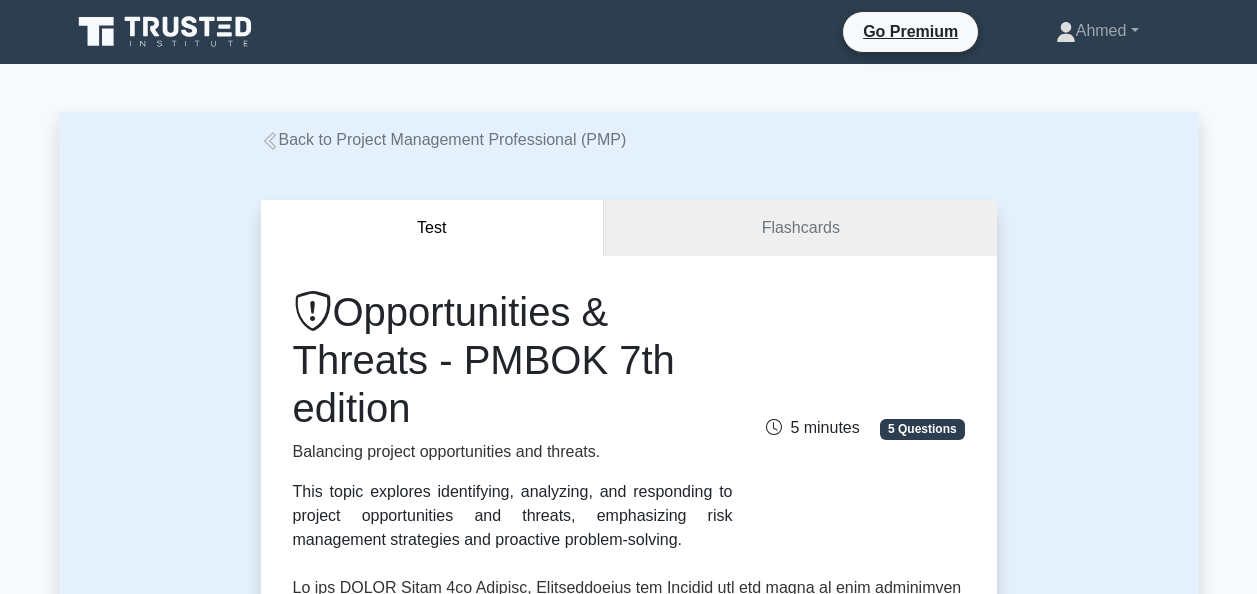 scroll, scrollTop: 0, scrollLeft: 0, axis: both 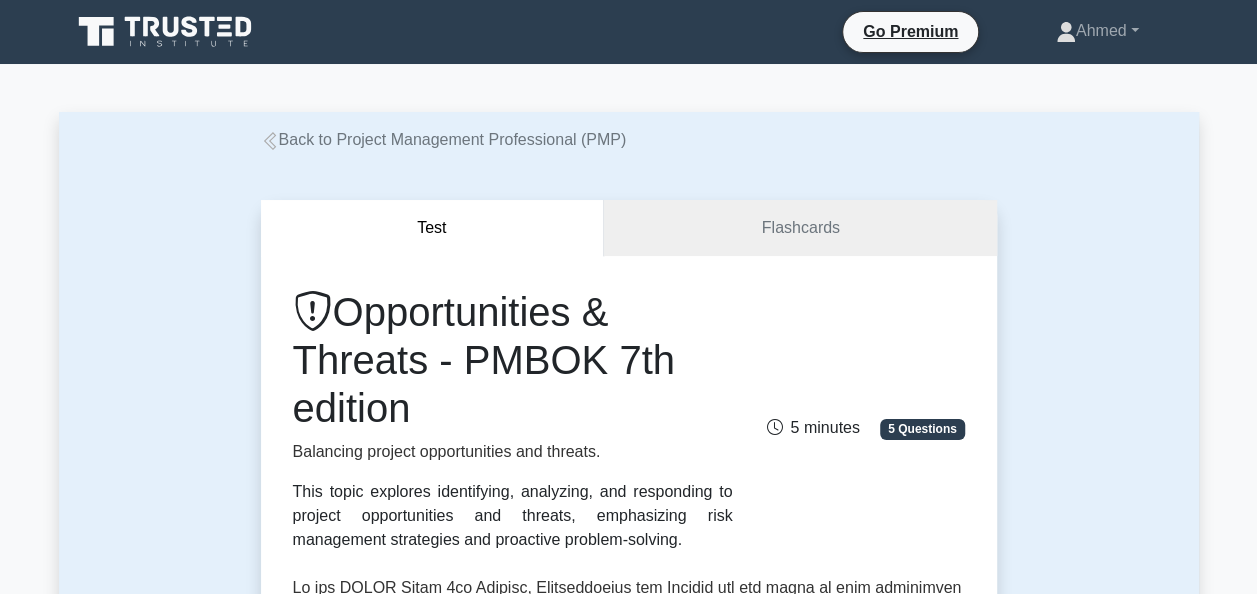 click 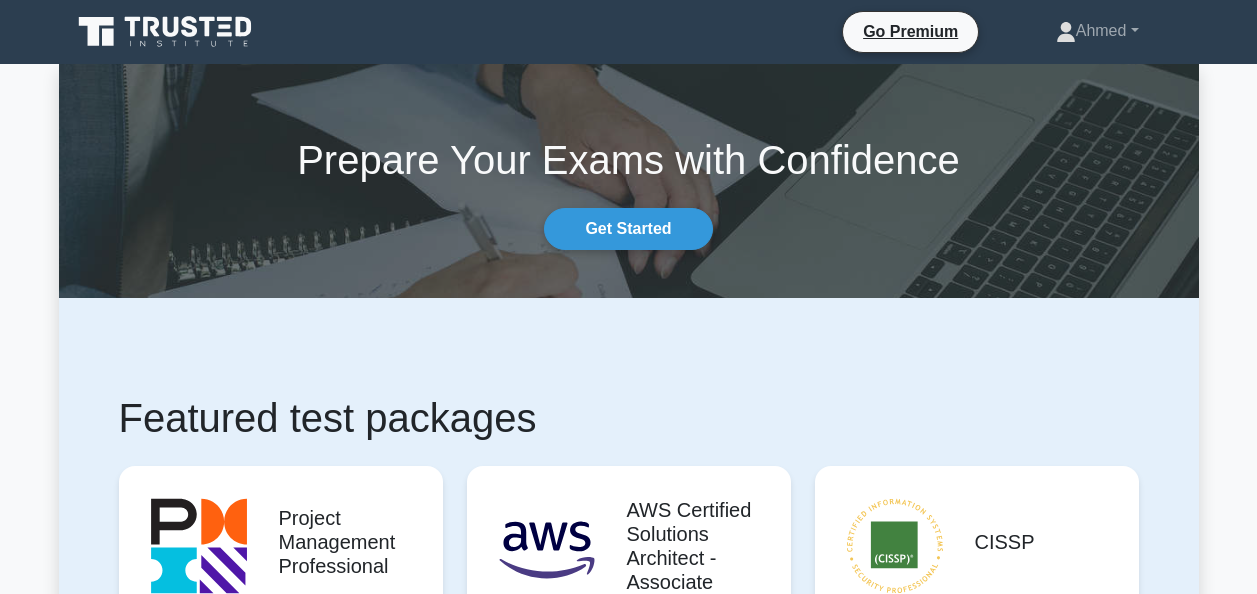 scroll, scrollTop: 0, scrollLeft: 0, axis: both 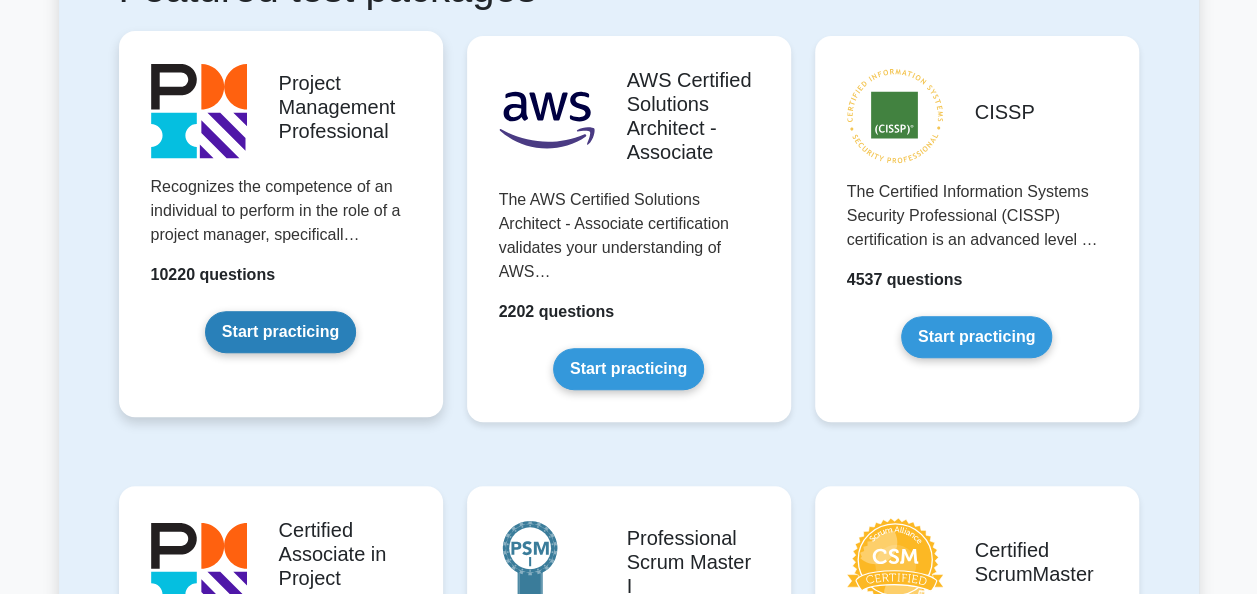 click on "Start practicing" at bounding box center [280, 332] 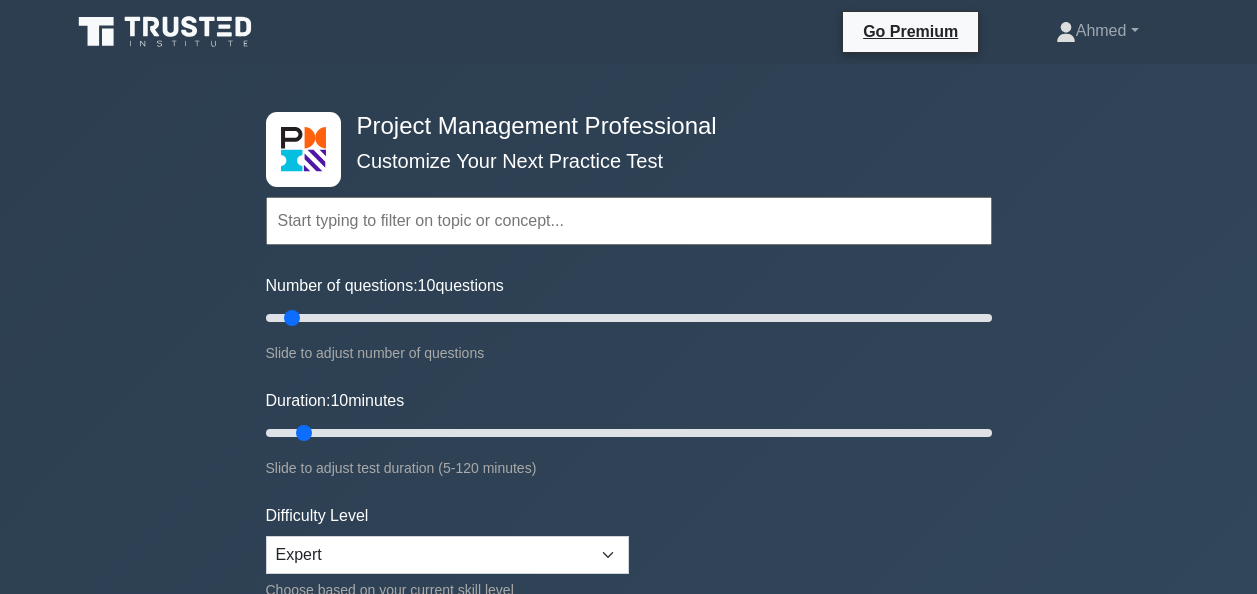 scroll, scrollTop: 0, scrollLeft: 0, axis: both 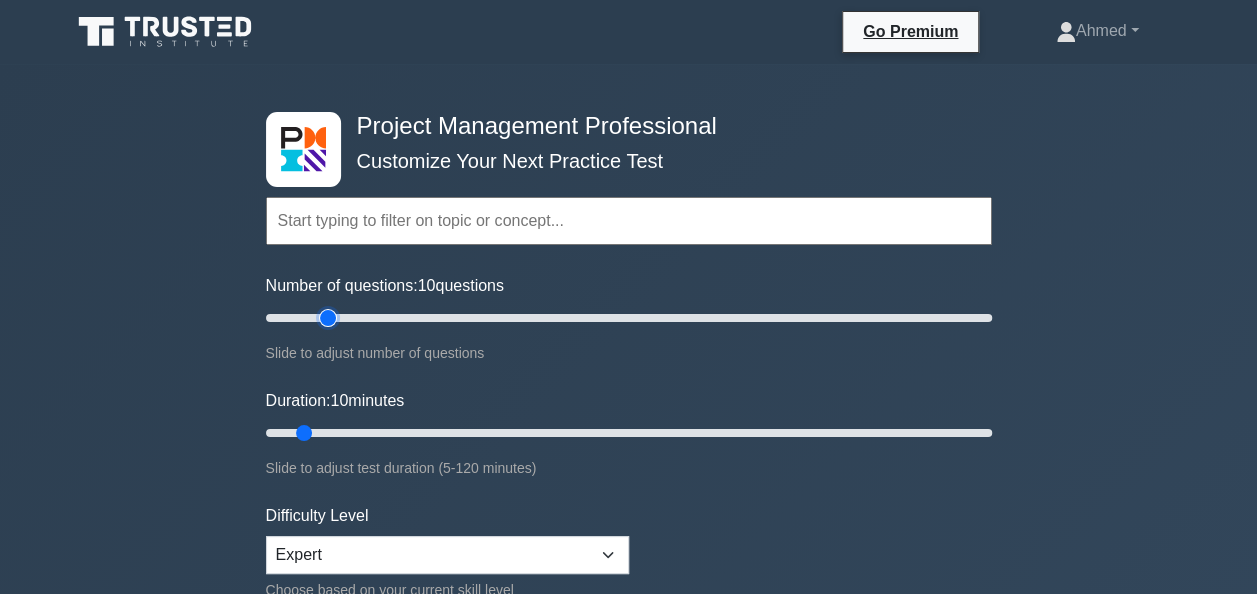 type on "20" 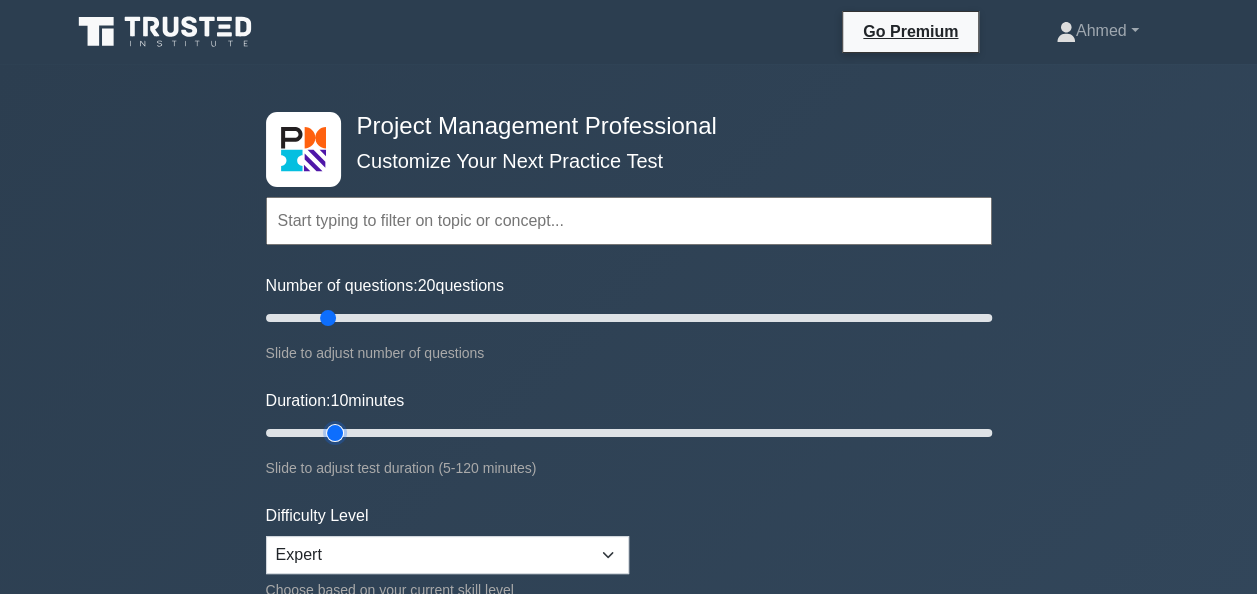 type on "15" 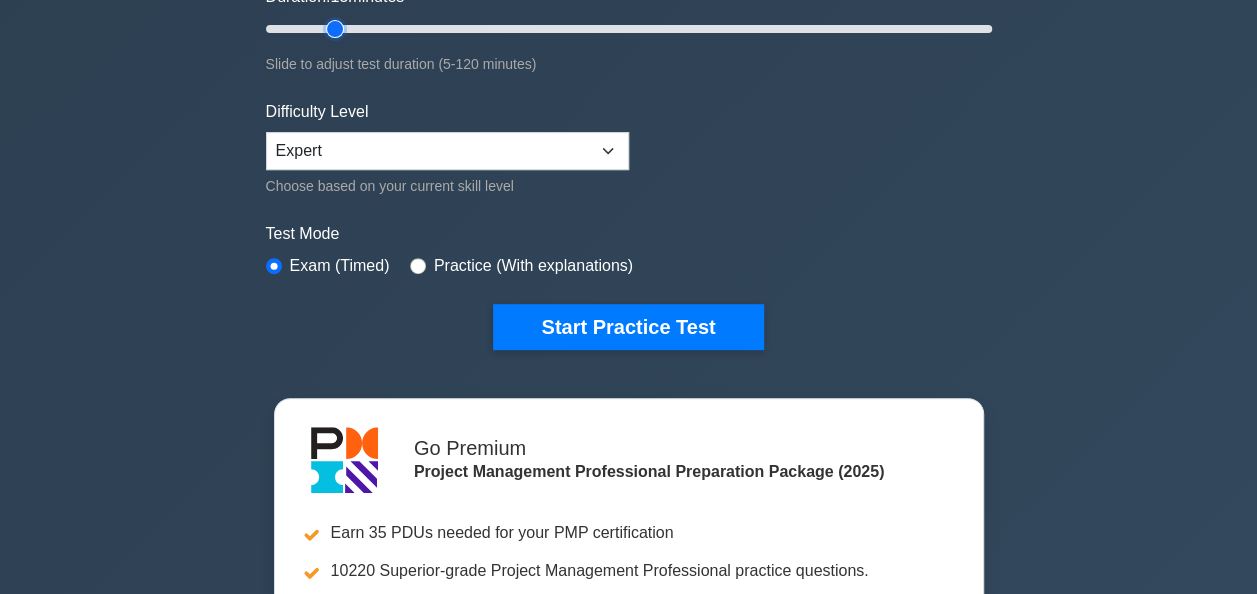 scroll, scrollTop: 403, scrollLeft: 0, axis: vertical 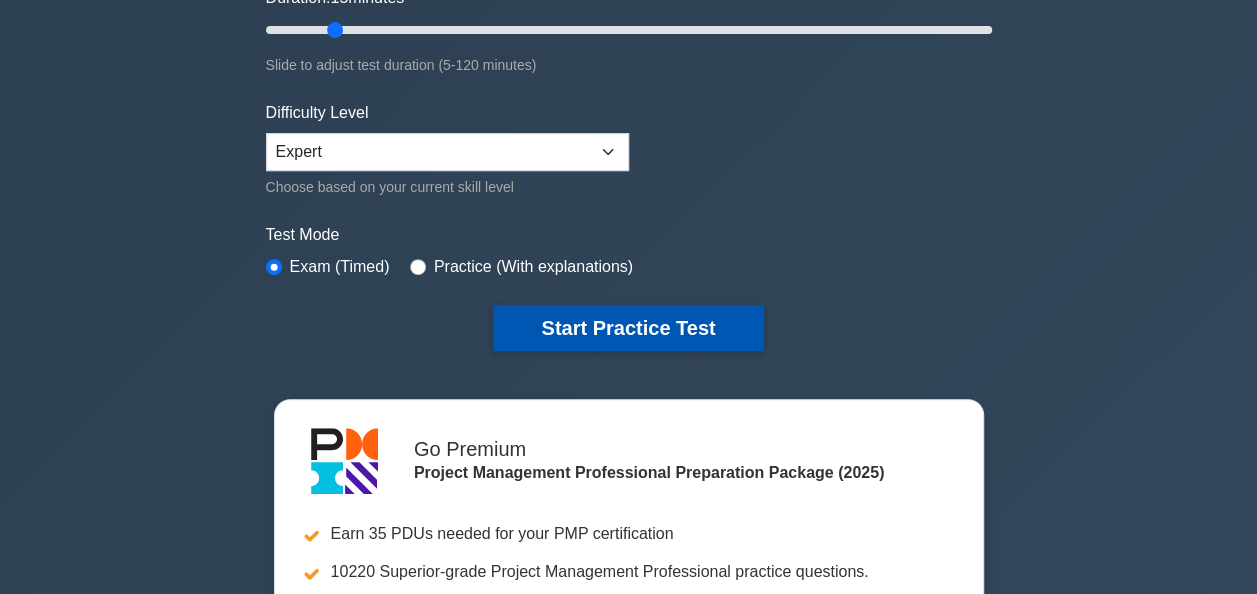 click on "Start Practice Test" at bounding box center (628, 328) 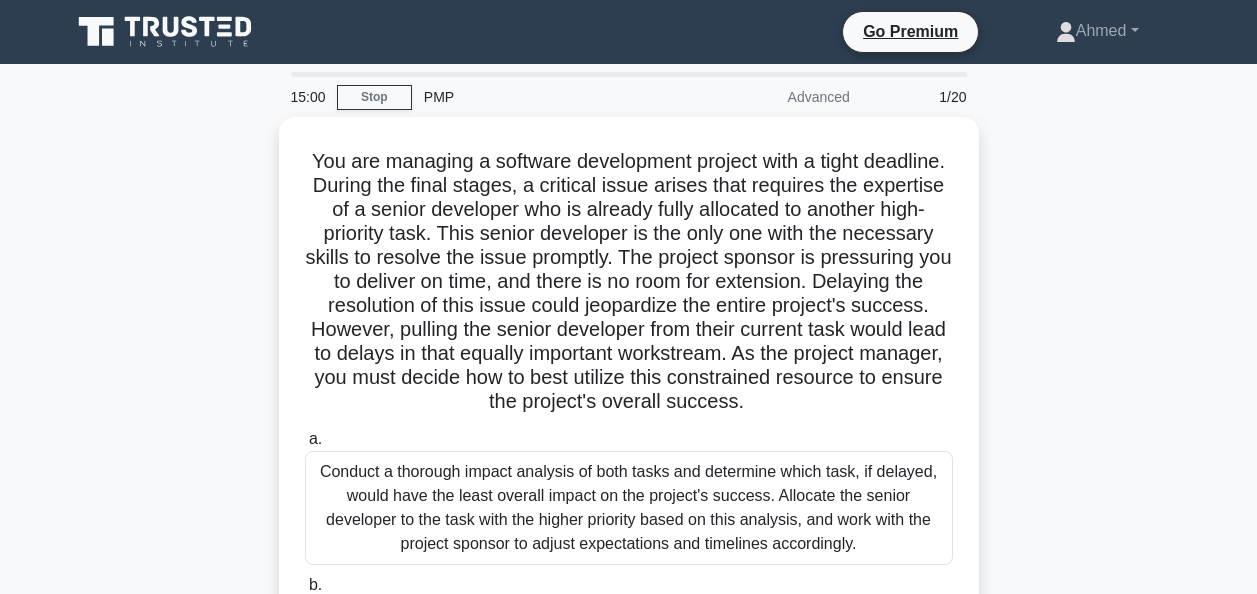 scroll, scrollTop: 0, scrollLeft: 0, axis: both 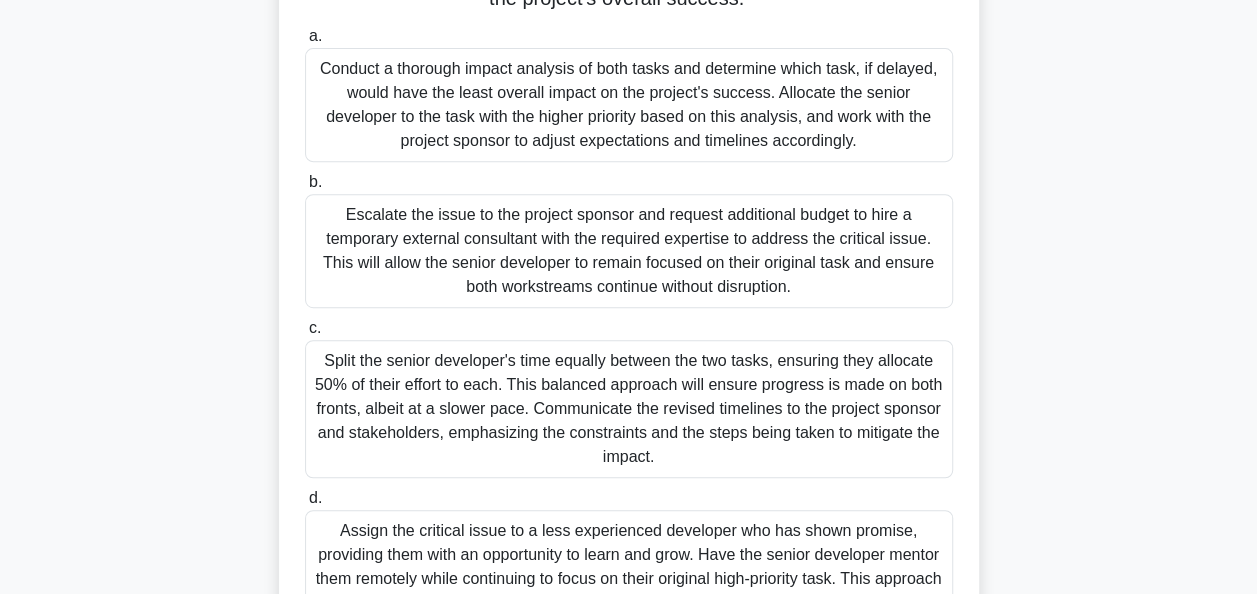 click on "Split the senior developer's time equally between the two tasks, ensuring they allocate 50% of their effort to each. This balanced approach will ensure progress is made on both fronts, albeit at a slower pace. Communicate the revised timelines to the project sponsor and stakeholders, emphasizing the constraints and the steps being taken to mitigate the impact." at bounding box center [629, 409] 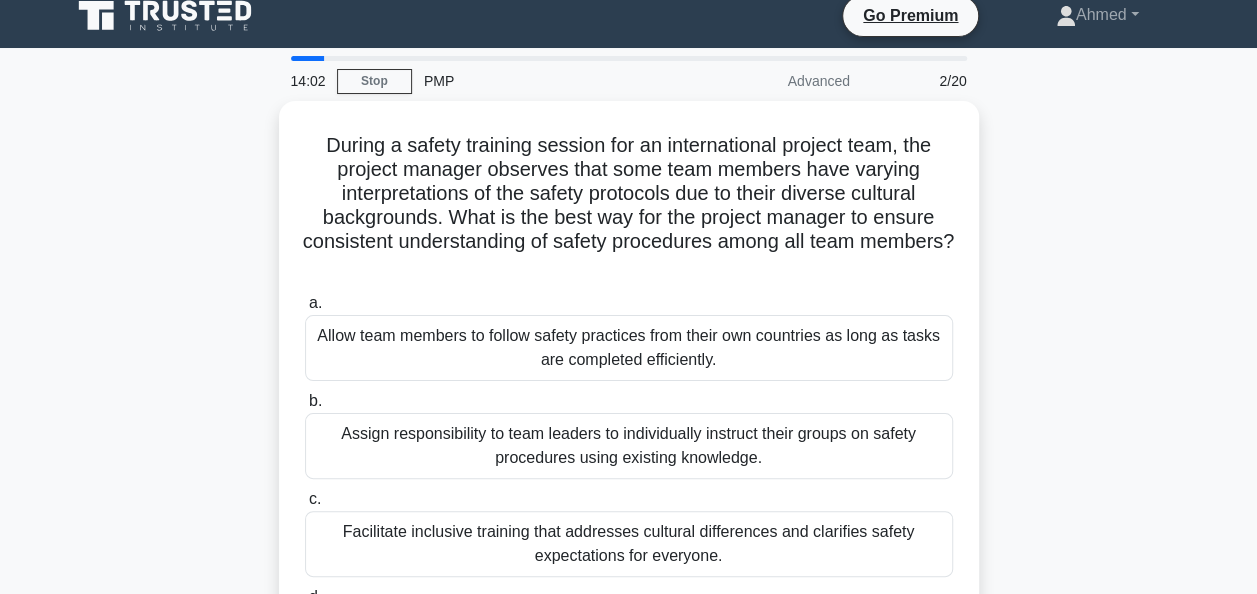 scroll, scrollTop: 0, scrollLeft: 0, axis: both 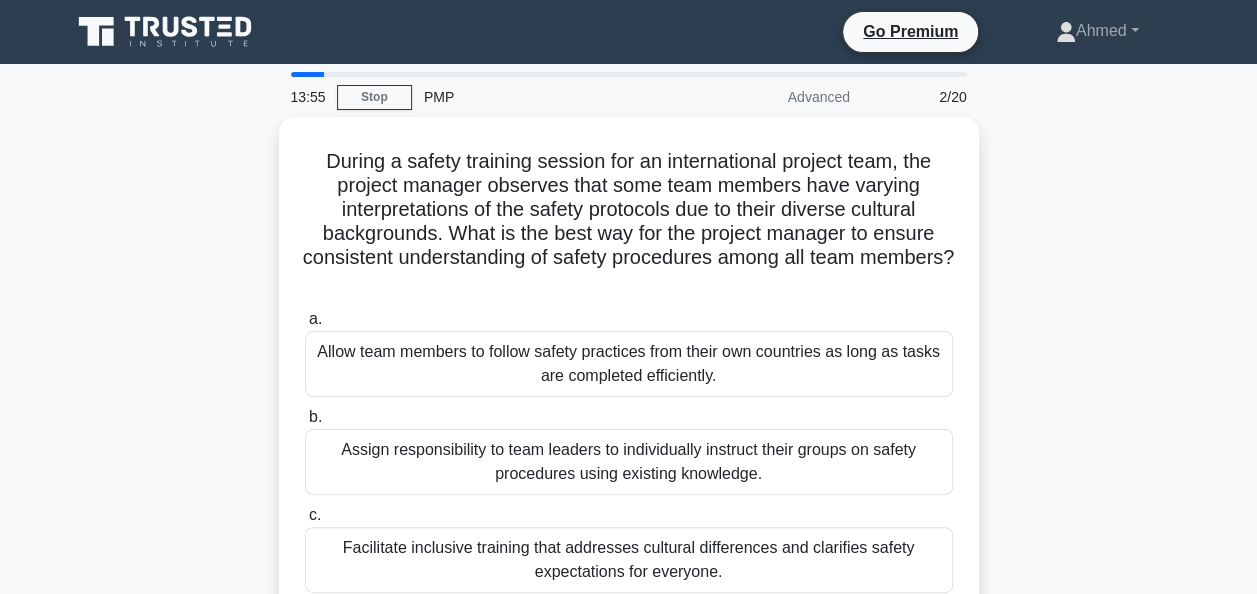 click on "During a safety training session for an international project team, the project manager observes that some team members have varying interpretations of the safety protocols due to their diverse cultural backgrounds. What is the best way for the project manager to ensure consistent understanding of safety procedures among all team members?
.spinner_0XTQ{transform-origin:center;animation:spinner_y6GP .75s linear infinite}@keyframes spinner_y6GP{100%{transform:rotate(360deg)}}
a.
b. c. d." at bounding box center [629, 430] 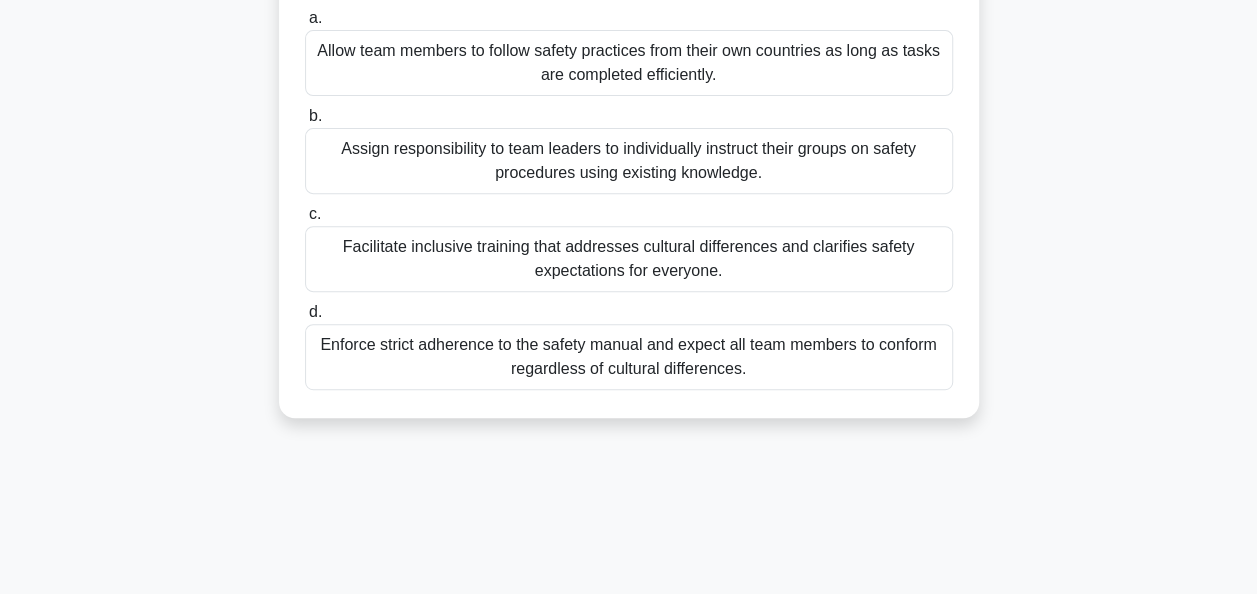 scroll, scrollTop: 301, scrollLeft: 0, axis: vertical 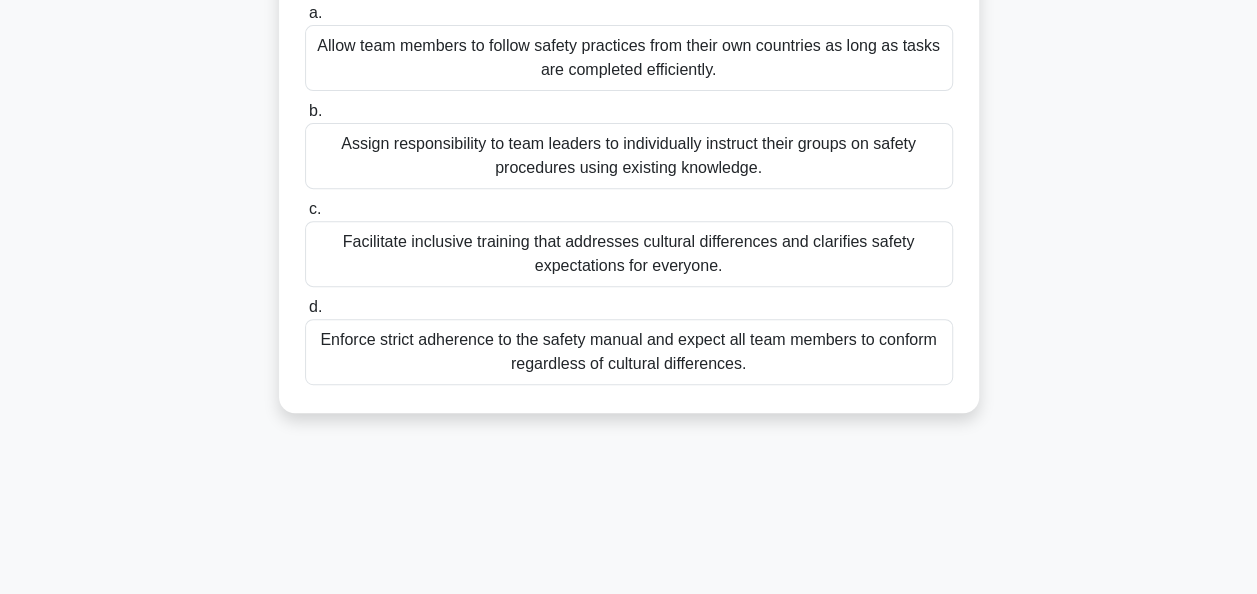 click on "Facilitate inclusive training that addresses cultural differences and clarifies safety expectations for everyone." at bounding box center [629, 254] 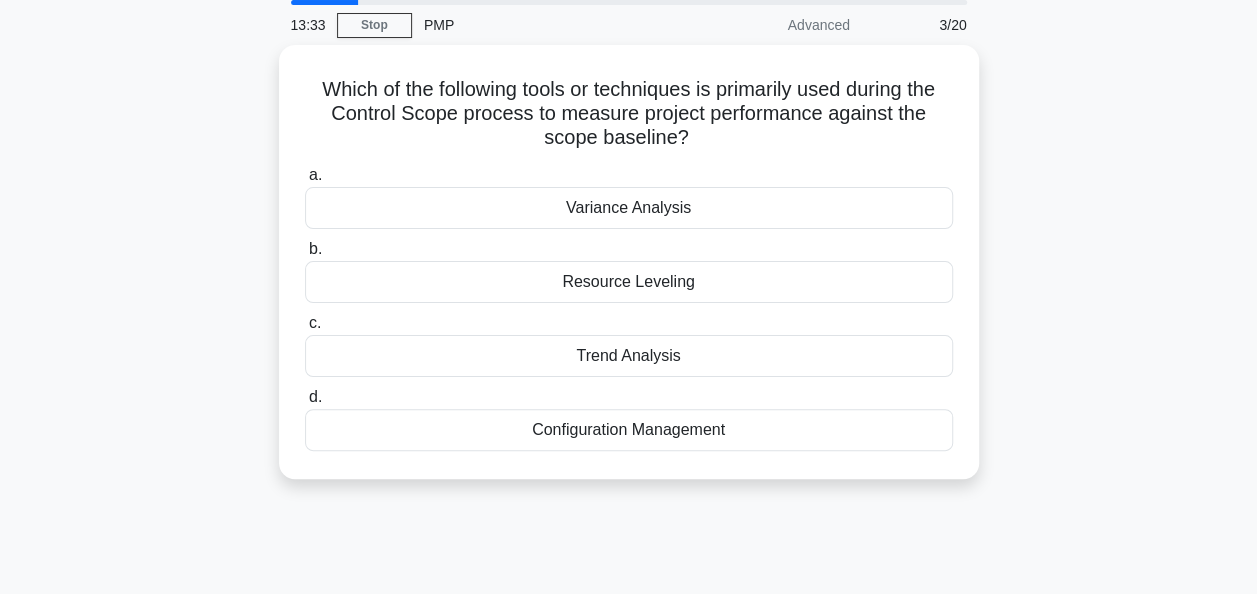 scroll, scrollTop: 0, scrollLeft: 0, axis: both 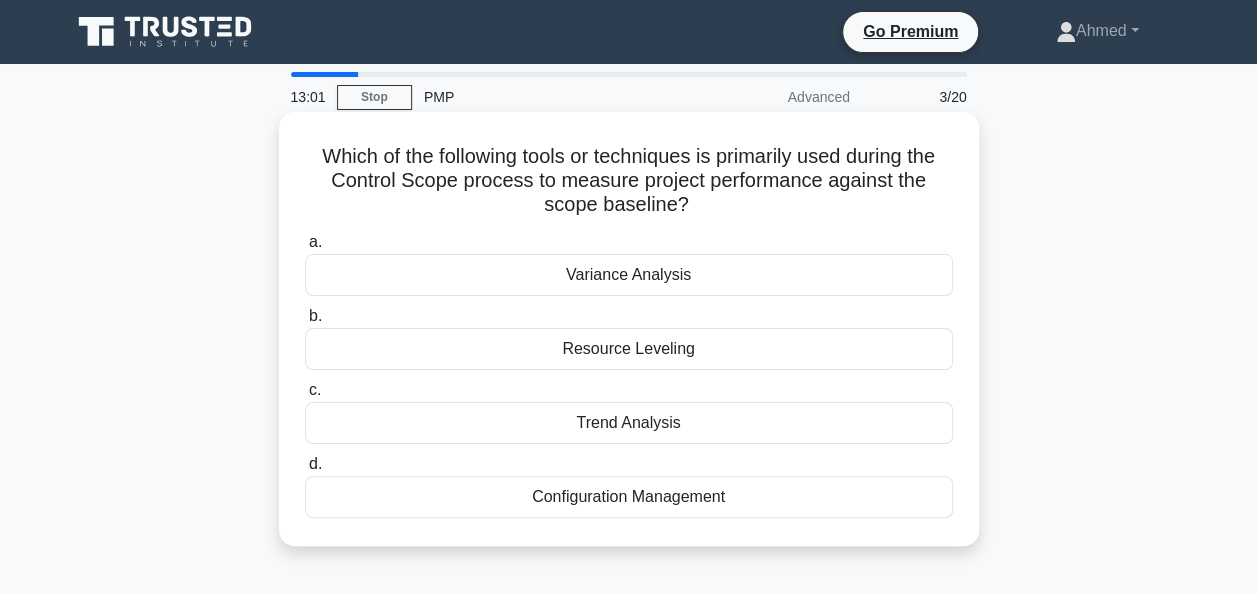 click on "Variance Analysis" at bounding box center (629, 275) 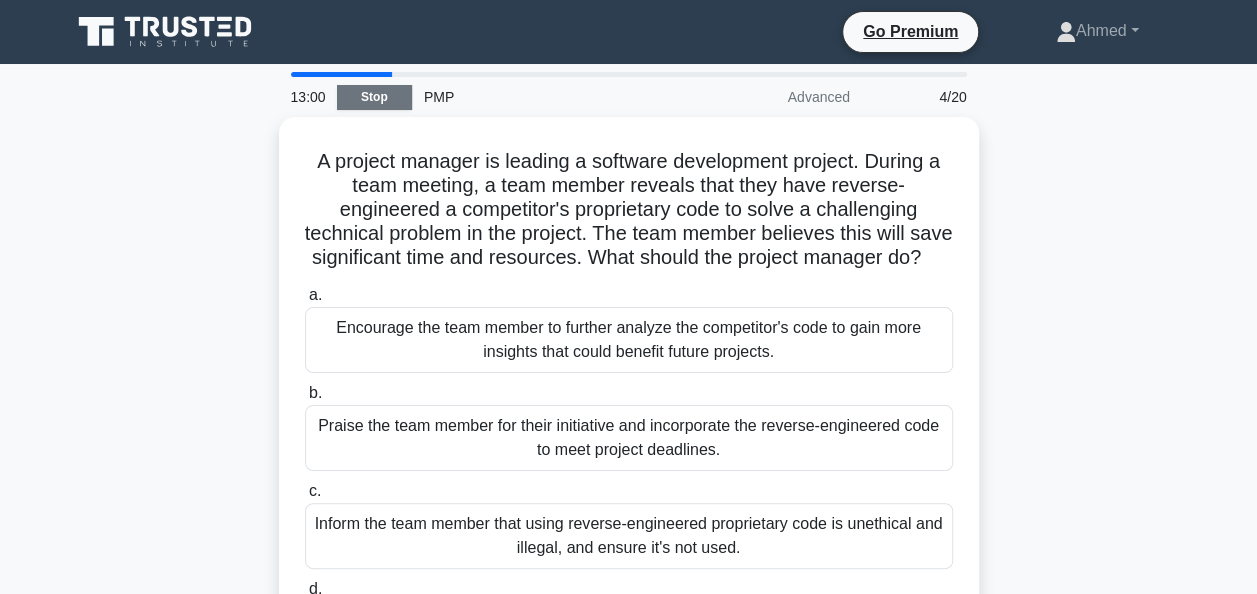 click on "Stop" at bounding box center [374, 97] 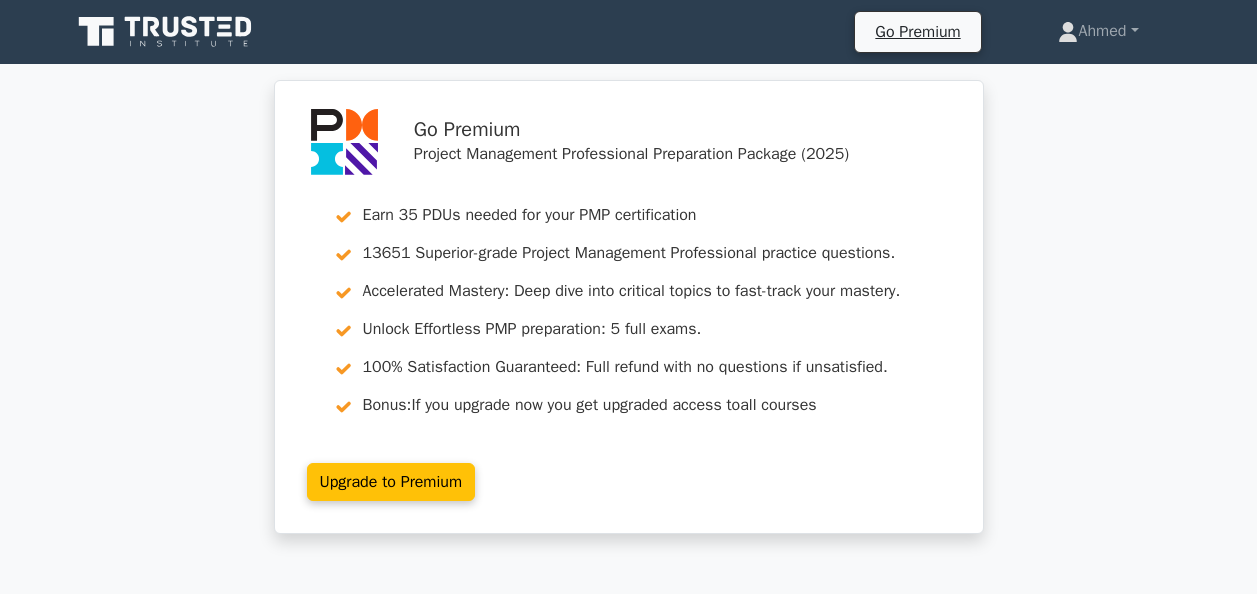 scroll, scrollTop: 0, scrollLeft: 0, axis: both 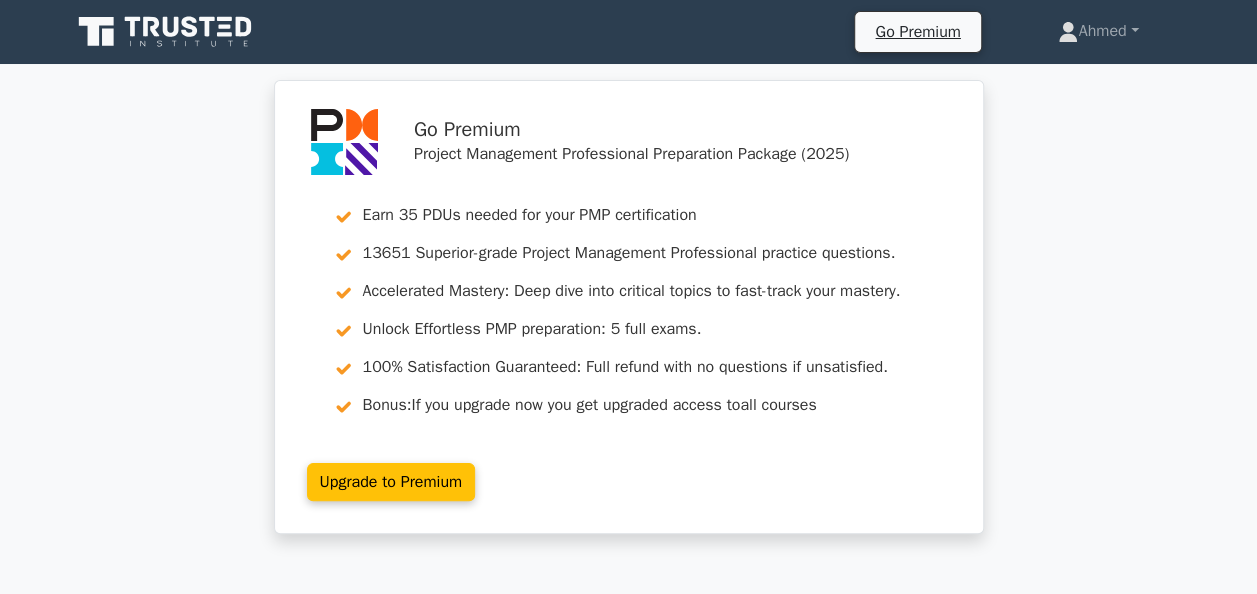 click 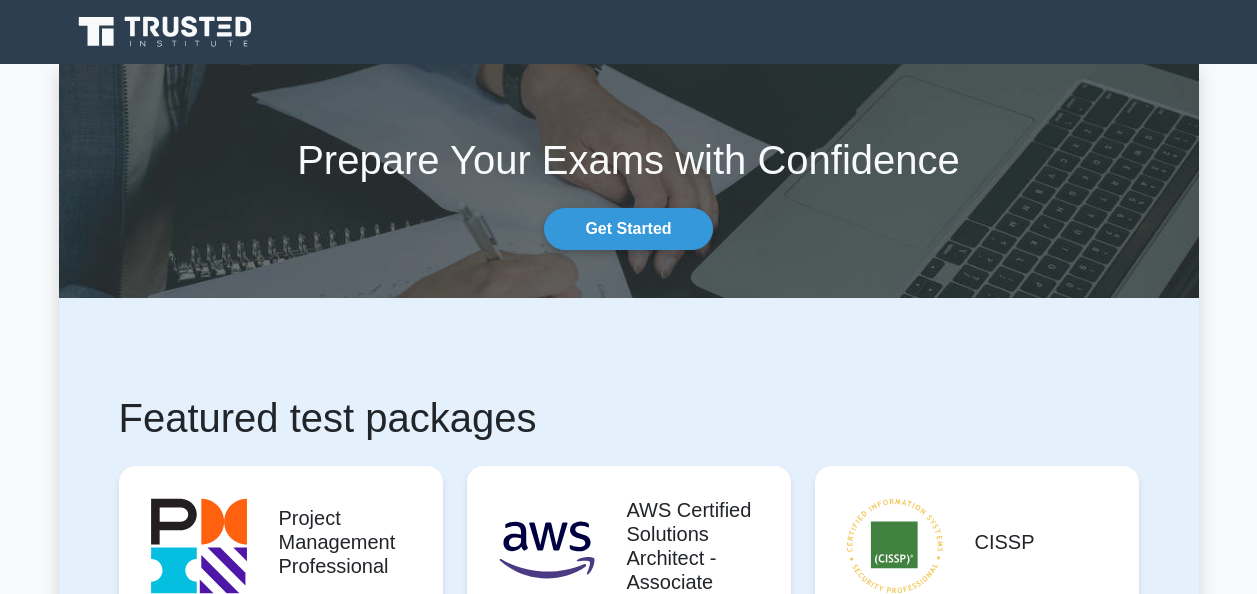 scroll, scrollTop: 0, scrollLeft: 0, axis: both 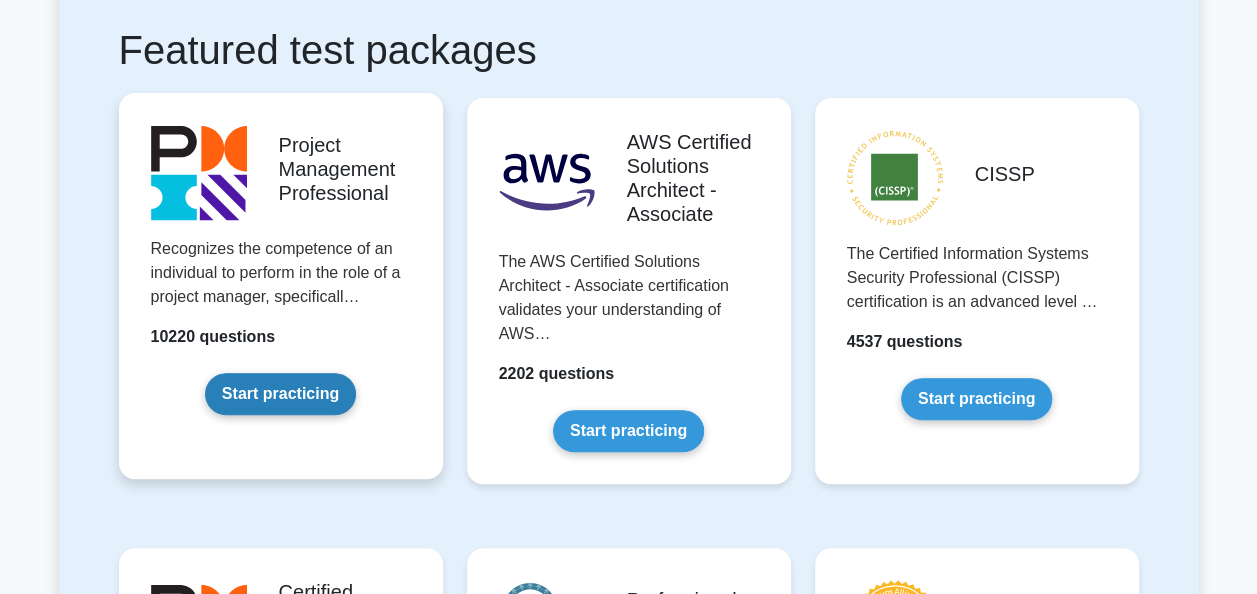 click on "Start practicing" at bounding box center (280, 394) 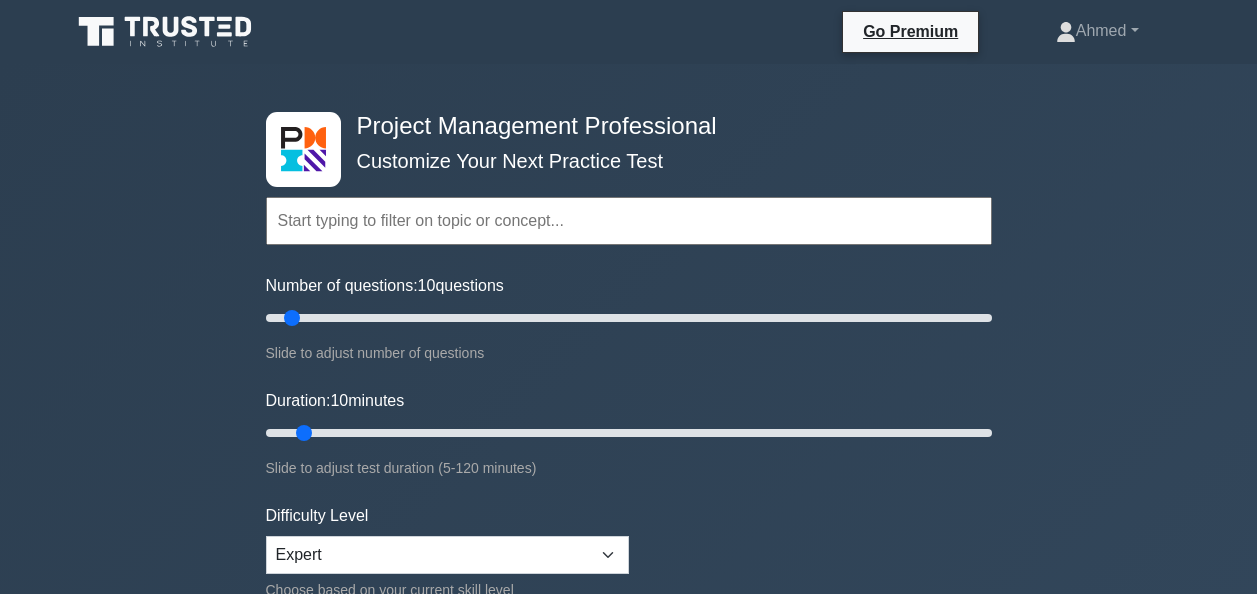 scroll, scrollTop: 0, scrollLeft: 0, axis: both 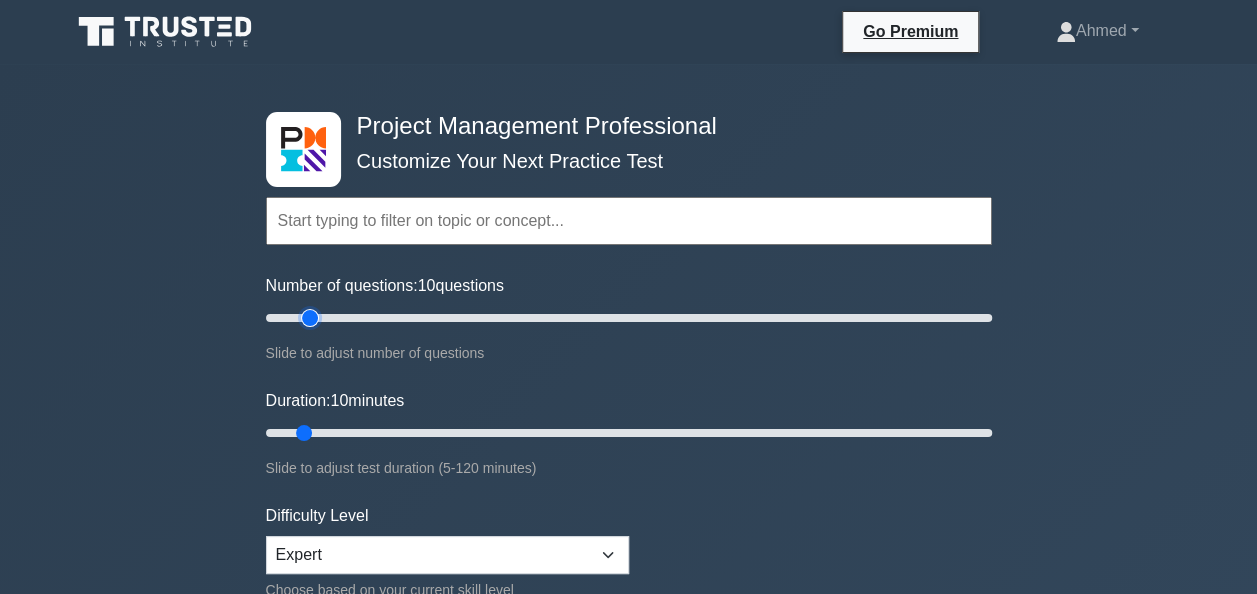 type on "15" 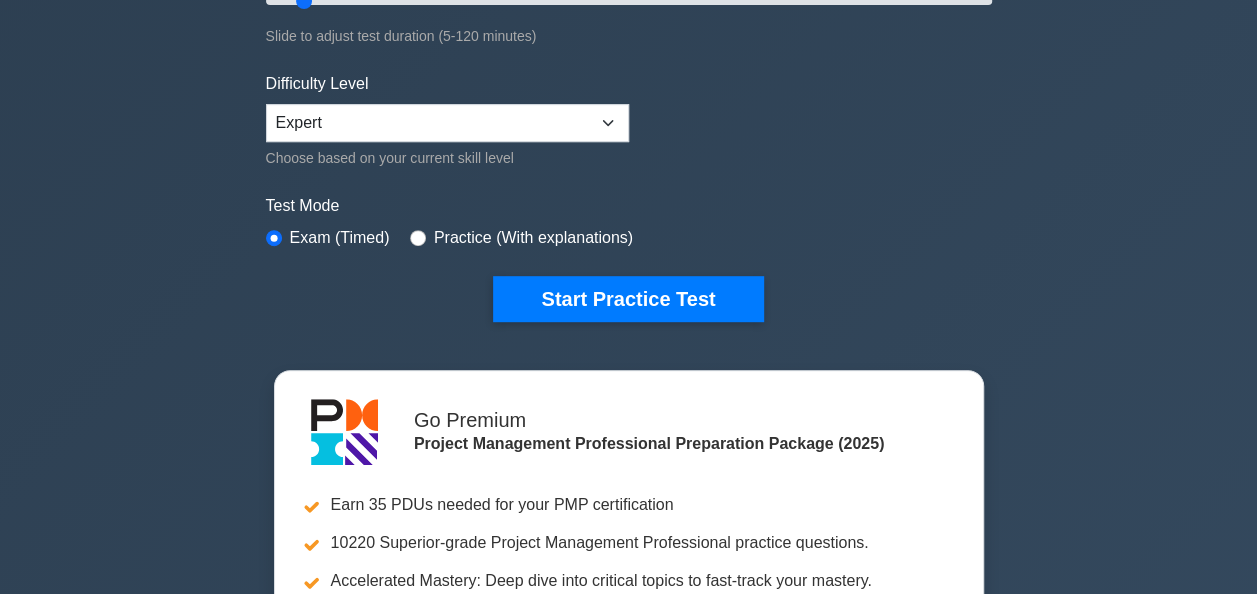 scroll, scrollTop: 428, scrollLeft: 0, axis: vertical 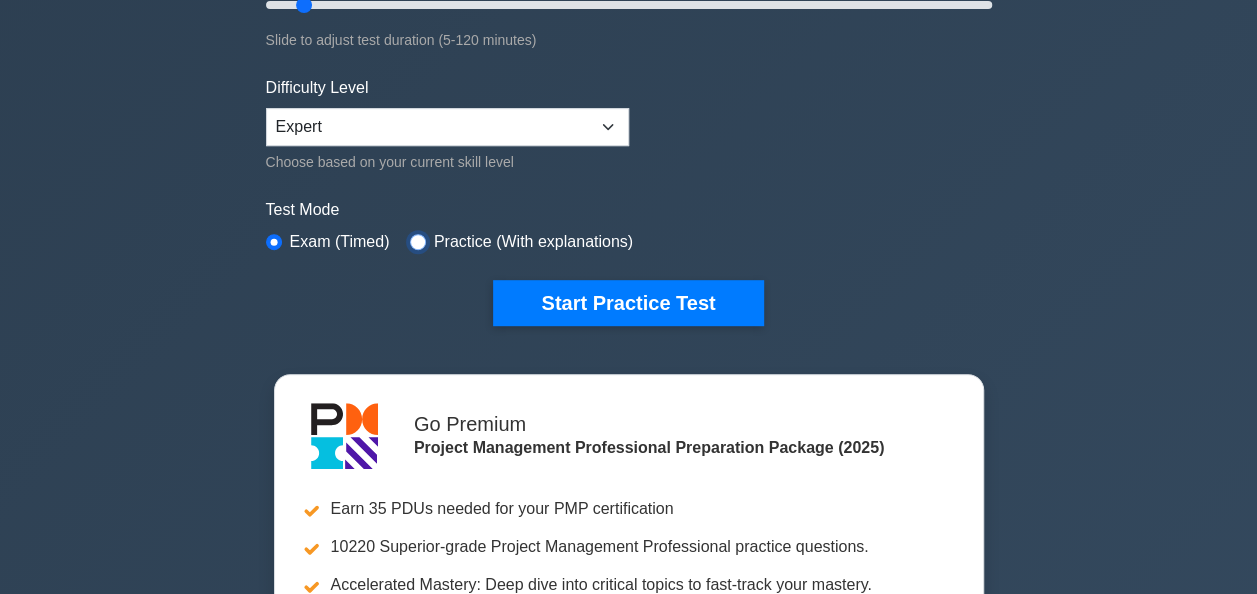 click at bounding box center [418, 242] 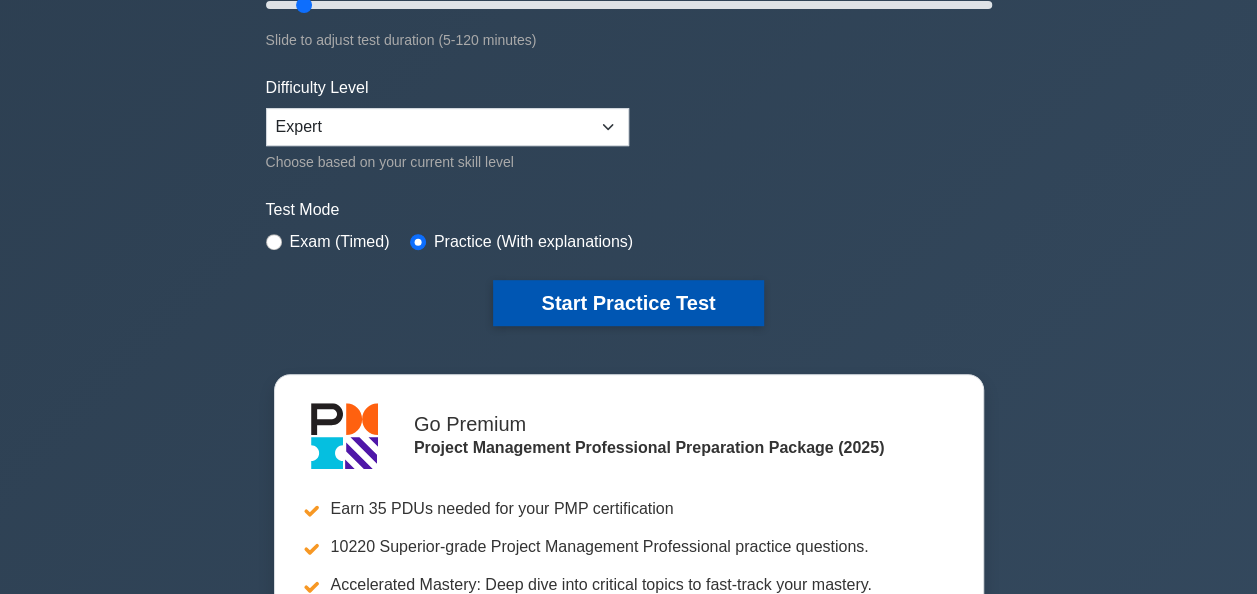 click on "Start Practice Test" at bounding box center [628, 303] 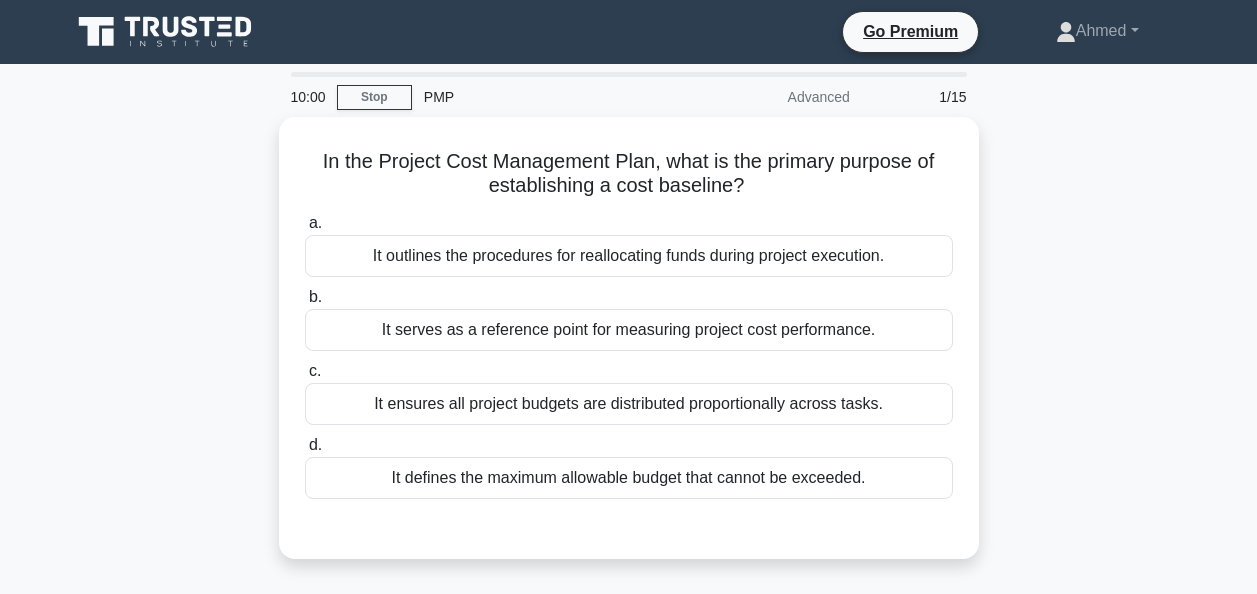 scroll, scrollTop: 0, scrollLeft: 0, axis: both 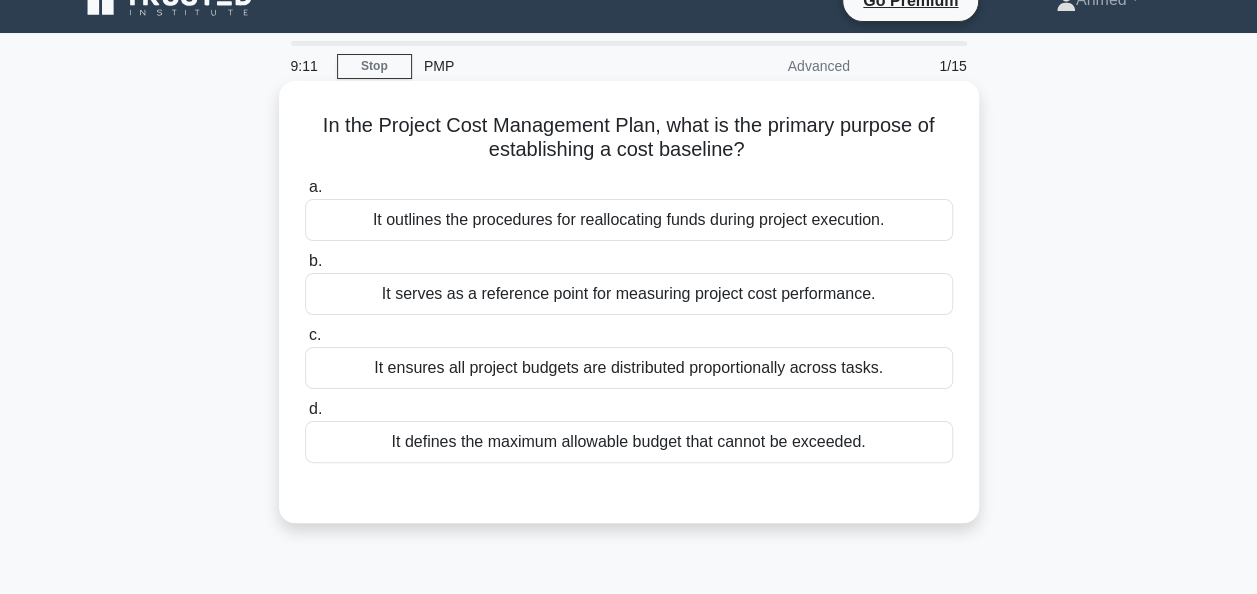 click on "It serves as a reference point for measuring project cost performance." at bounding box center (629, 294) 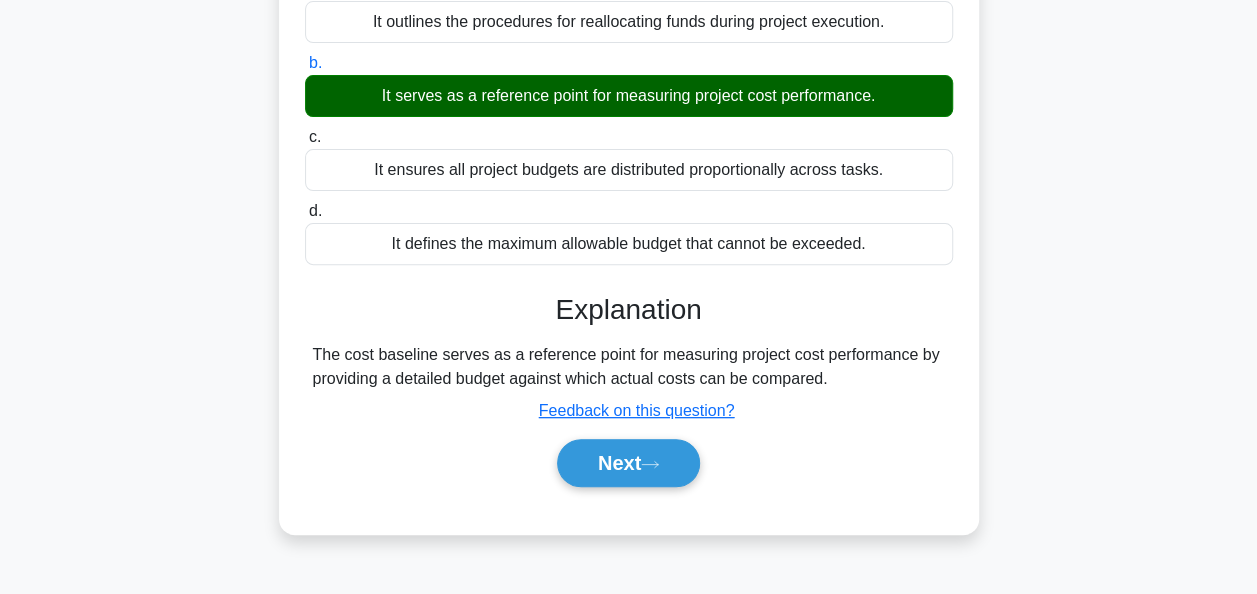 scroll, scrollTop: 228, scrollLeft: 0, axis: vertical 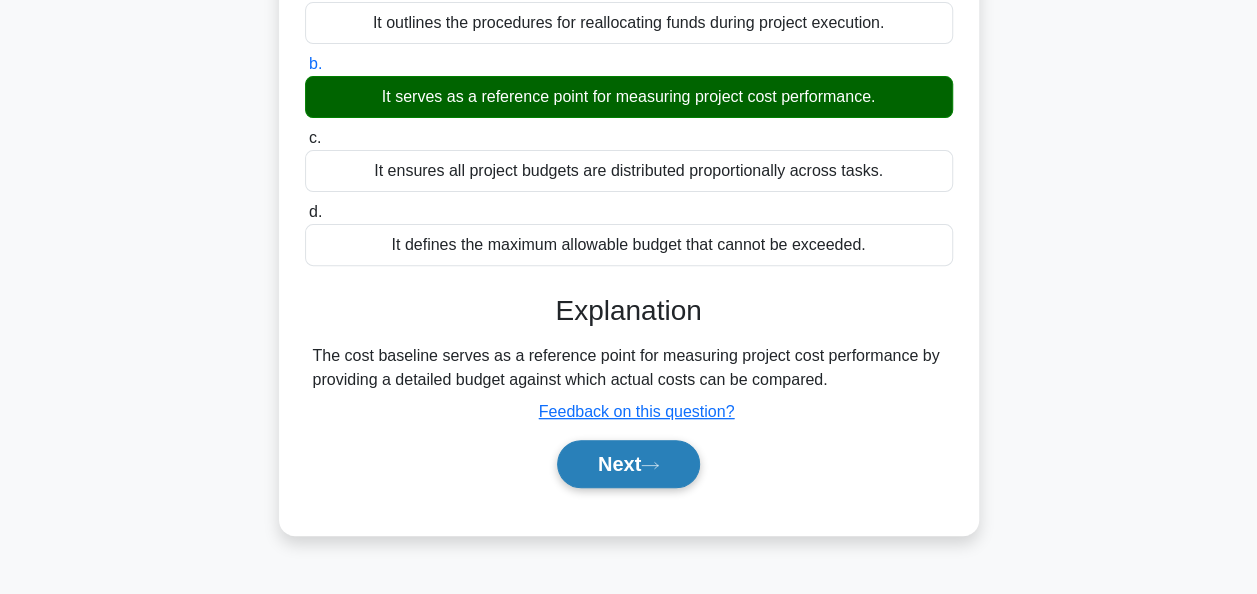 click on "Next" at bounding box center (628, 464) 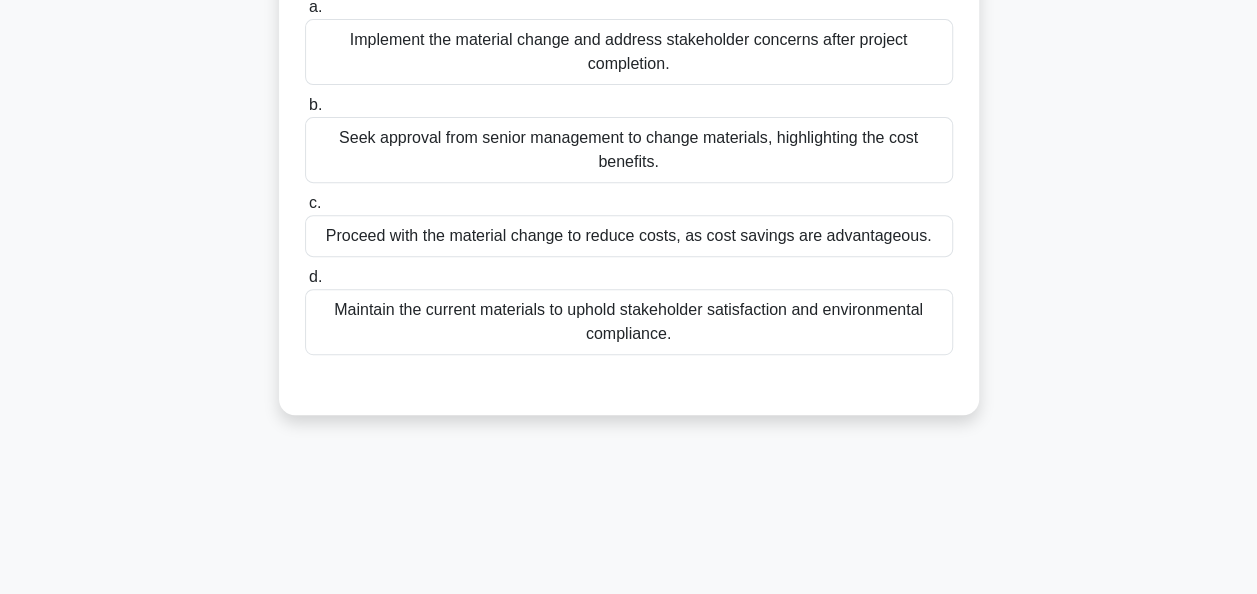 scroll, scrollTop: 315, scrollLeft: 0, axis: vertical 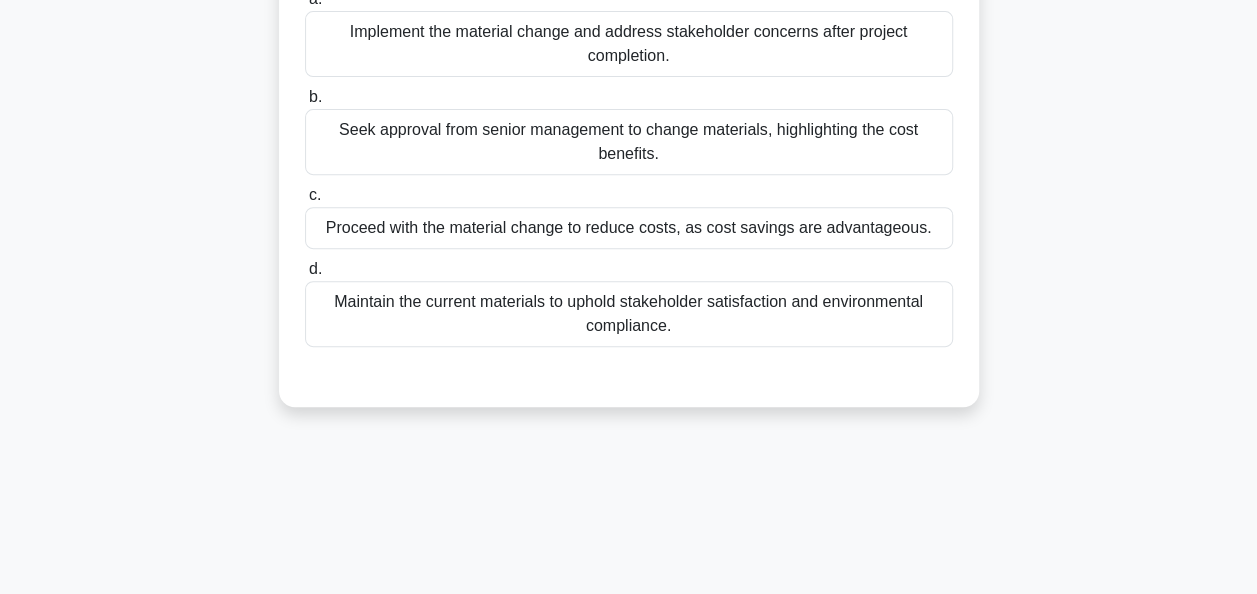 click on "Maintain the current materials to uphold stakeholder satisfaction and environmental compliance." at bounding box center (629, 314) 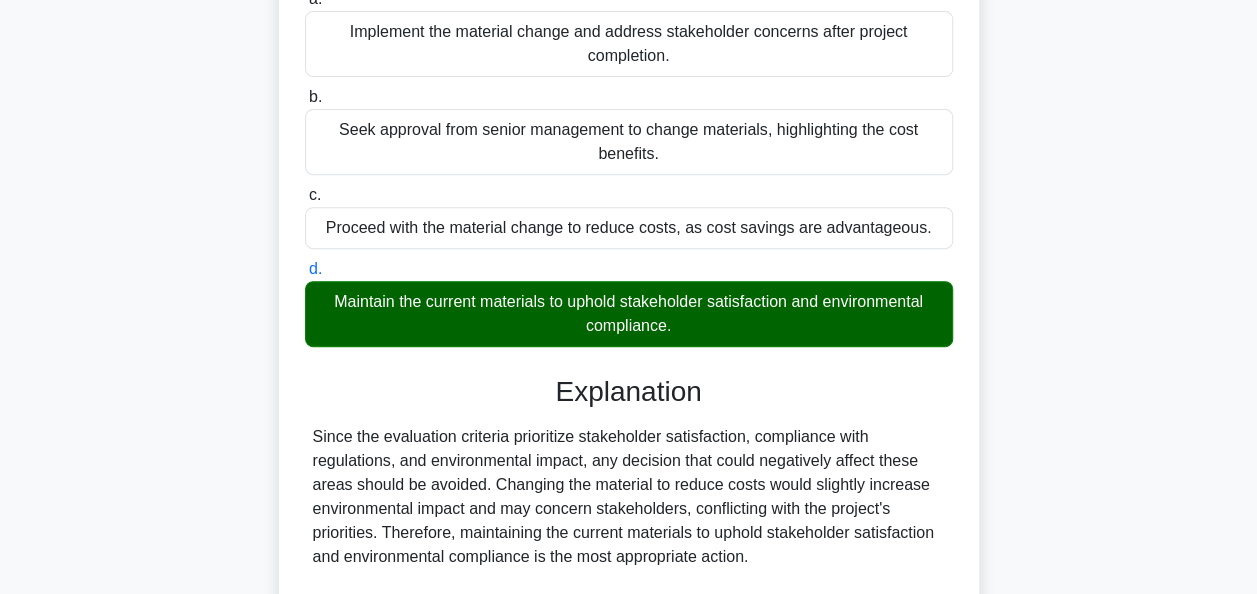 scroll, scrollTop: 636, scrollLeft: 0, axis: vertical 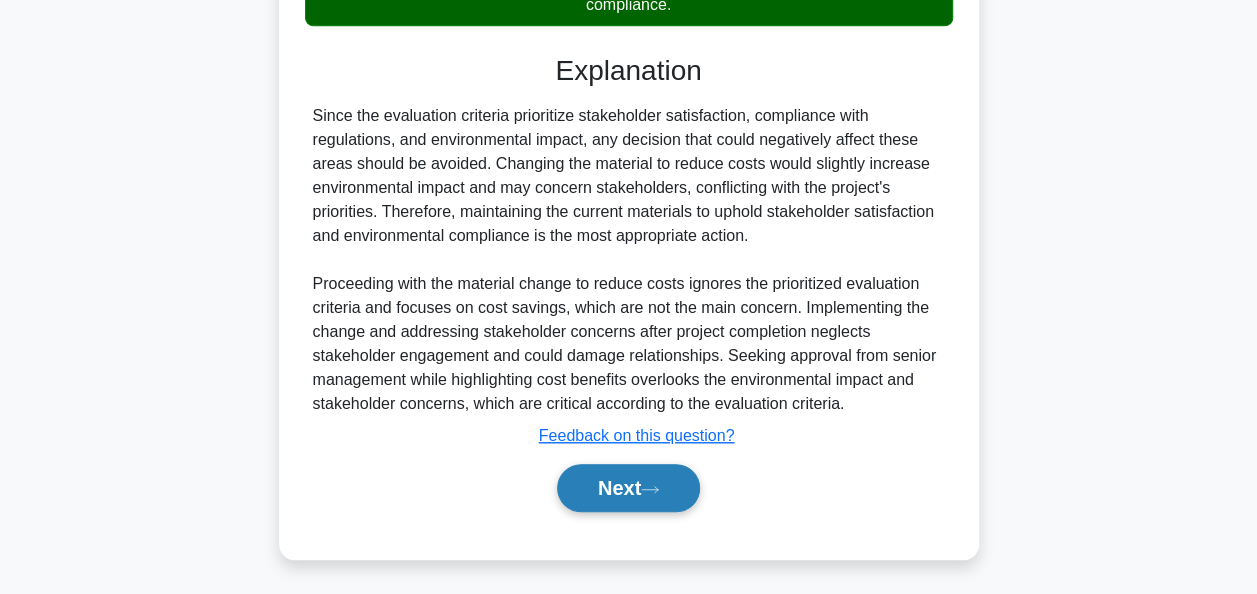 click on "Next" at bounding box center [628, 488] 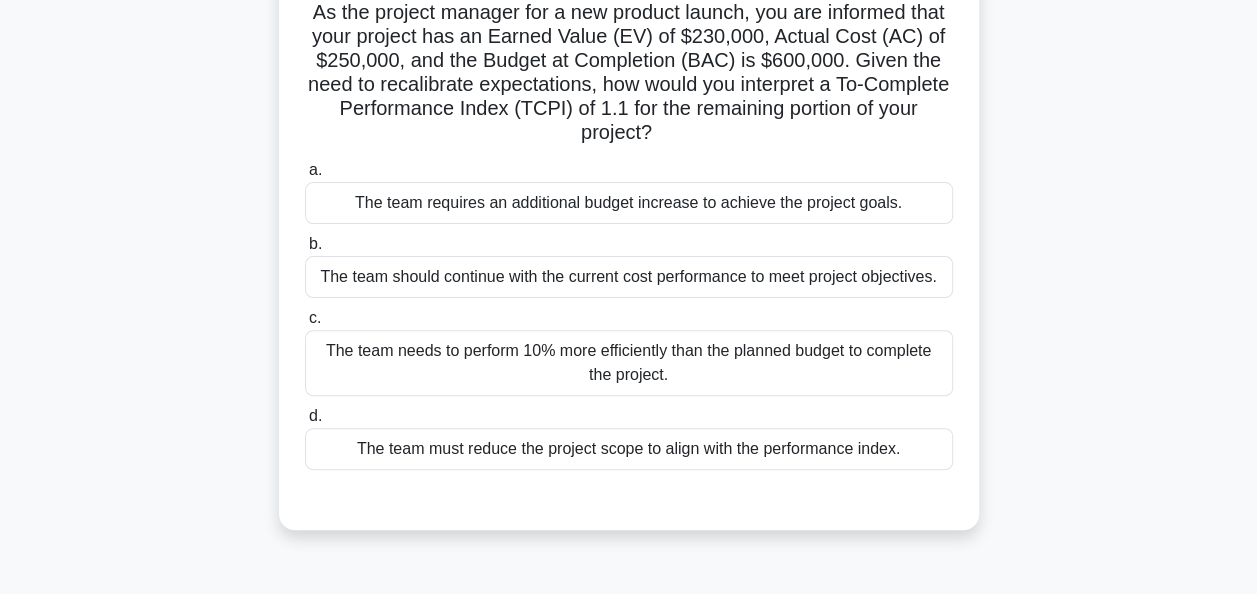 scroll, scrollTop: 154, scrollLeft: 0, axis: vertical 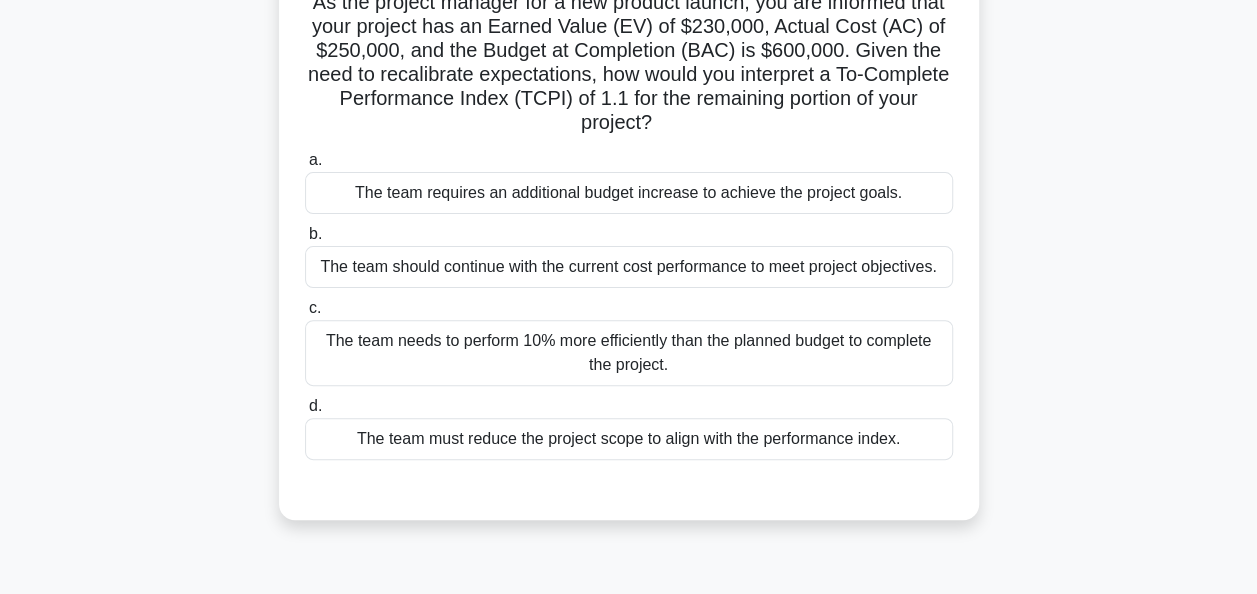 click on "The team should continue with the current cost performance to meet project objectives." at bounding box center [629, 267] 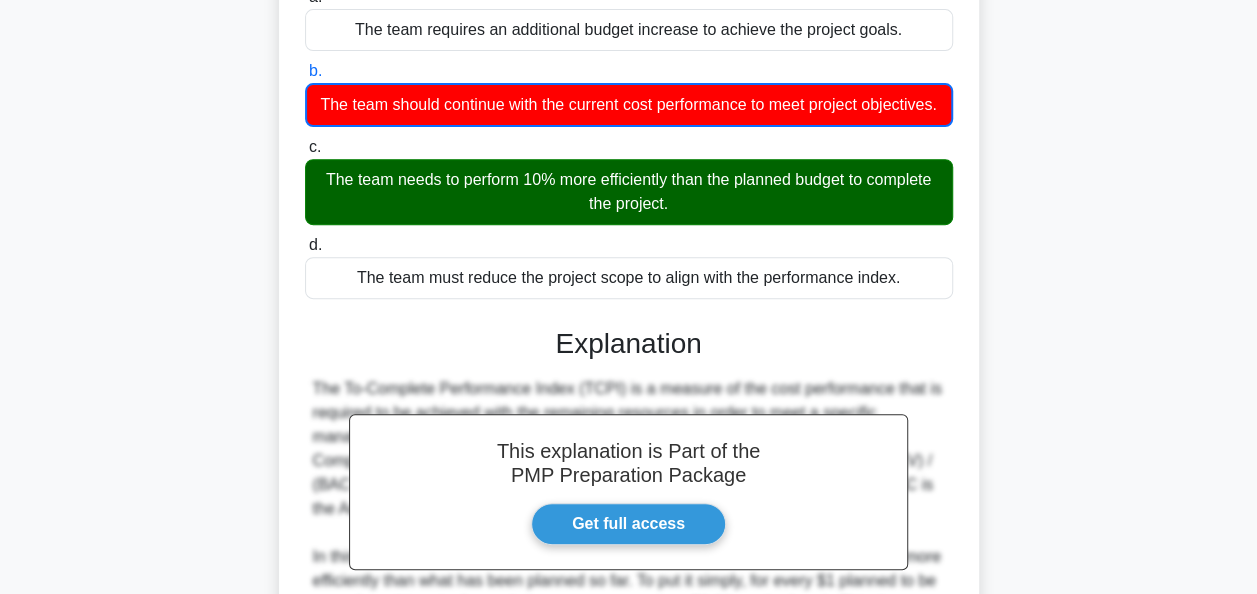 scroll, scrollTop: 319, scrollLeft: 0, axis: vertical 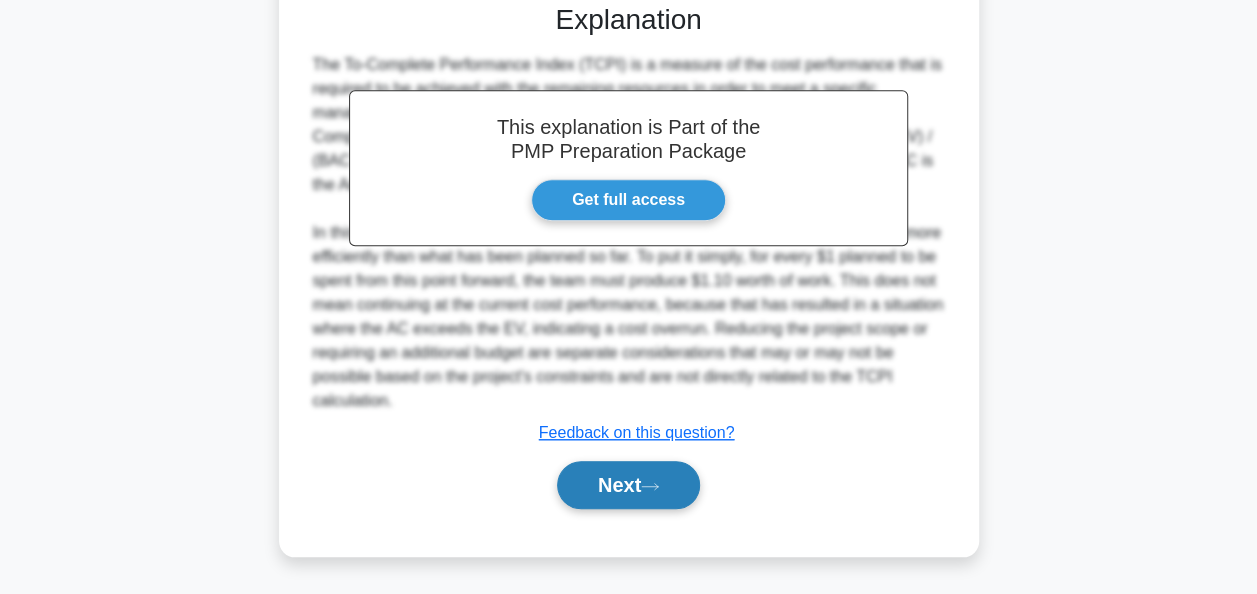 click on "Next" at bounding box center [628, 485] 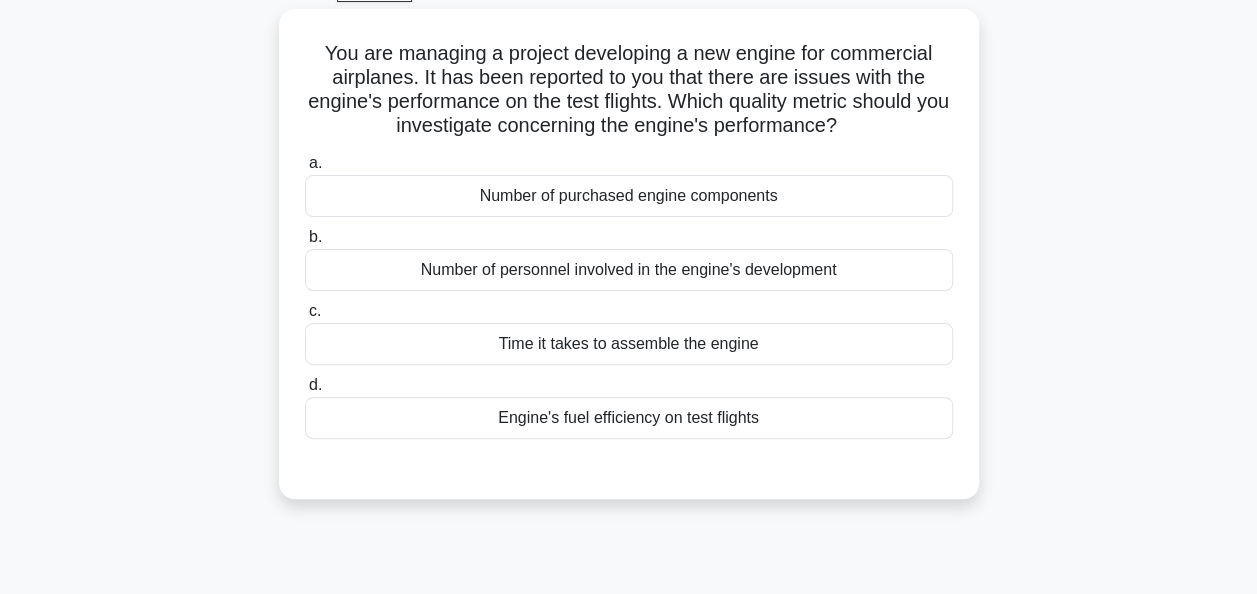 scroll, scrollTop: 108, scrollLeft: 0, axis: vertical 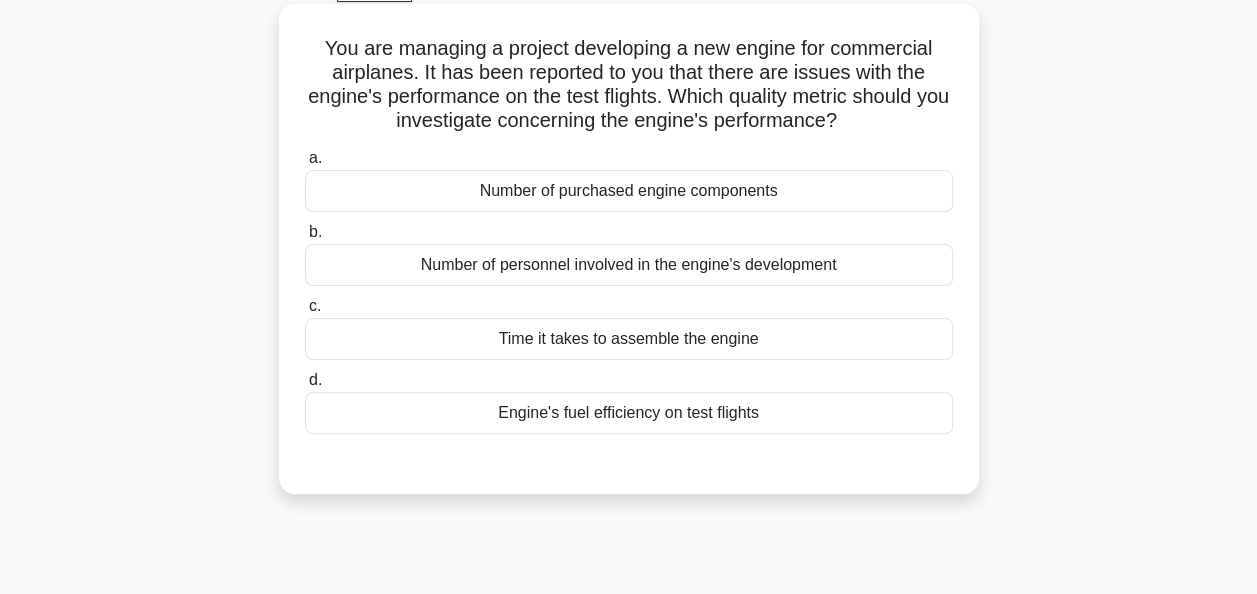 click on "Number of personnel involved in the engine's development" at bounding box center (629, 265) 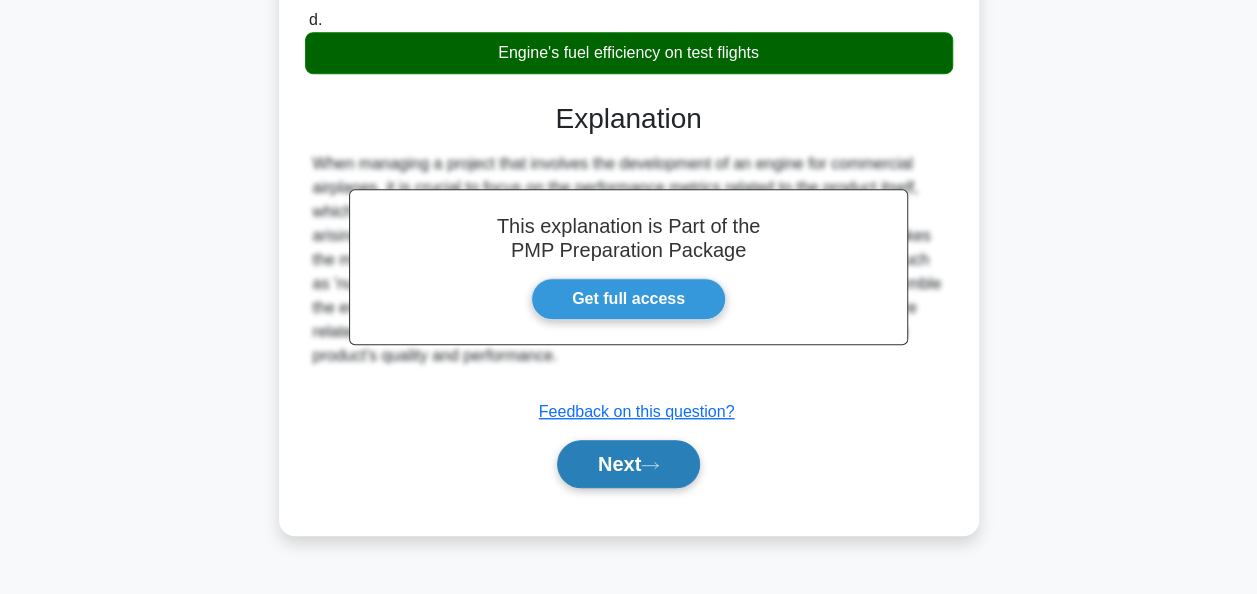 scroll, scrollTop: 478, scrollLeft: 0, axis: vertical 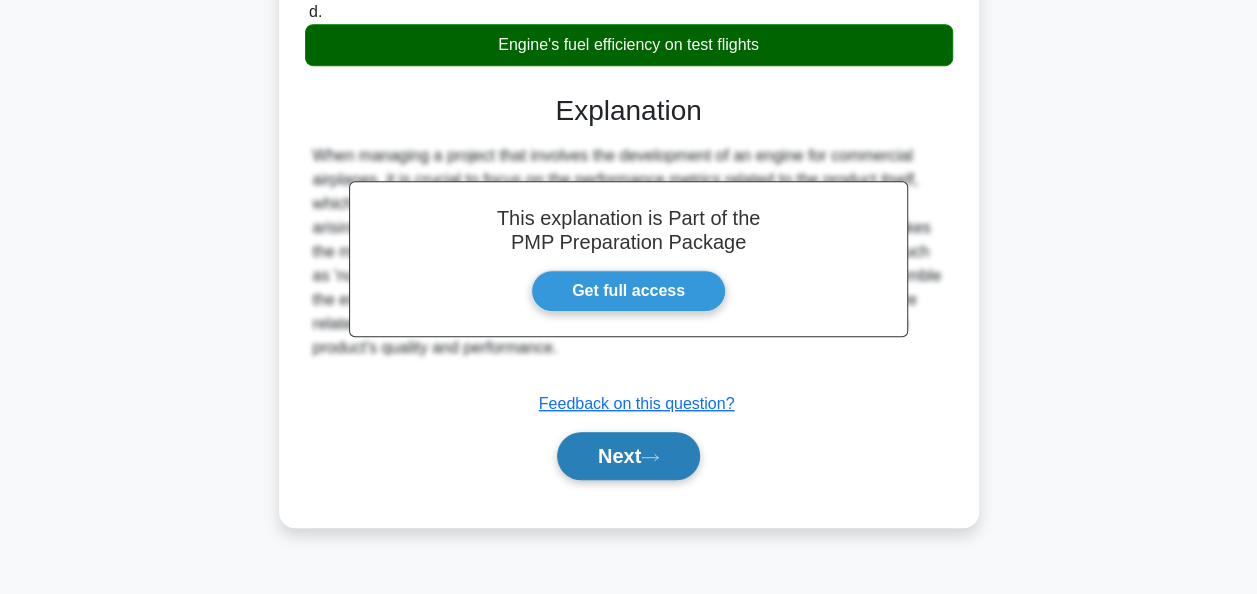 click on "Next" at bounding box center [628, 456] 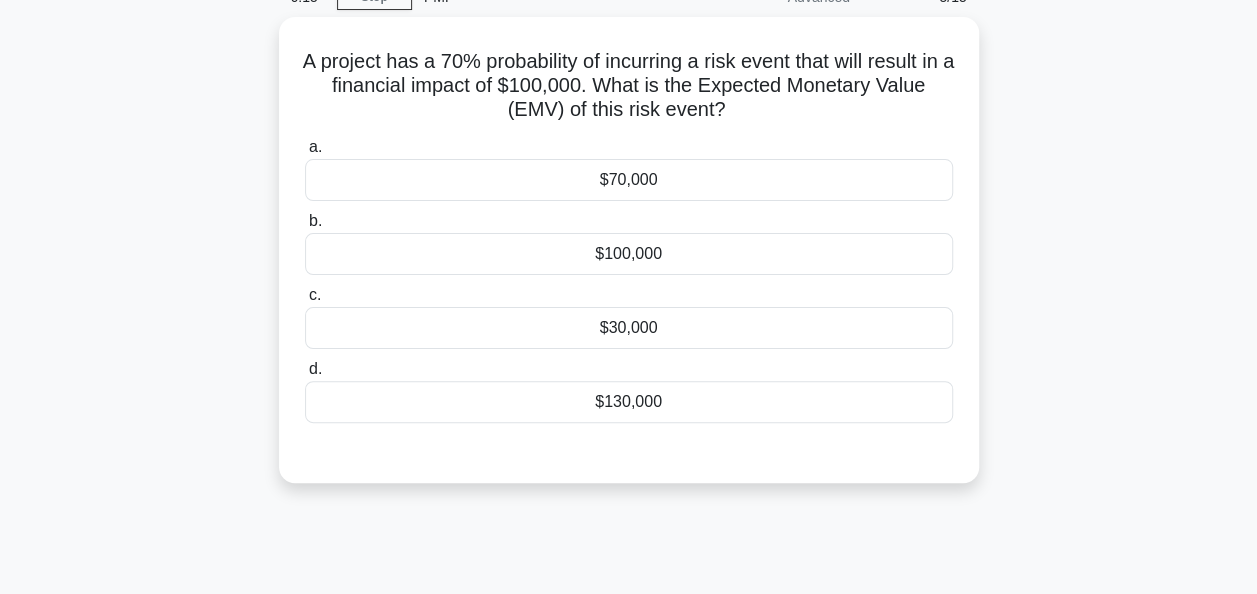 scroll, scrollTop: 0, scrollLeft: 0, axis: both 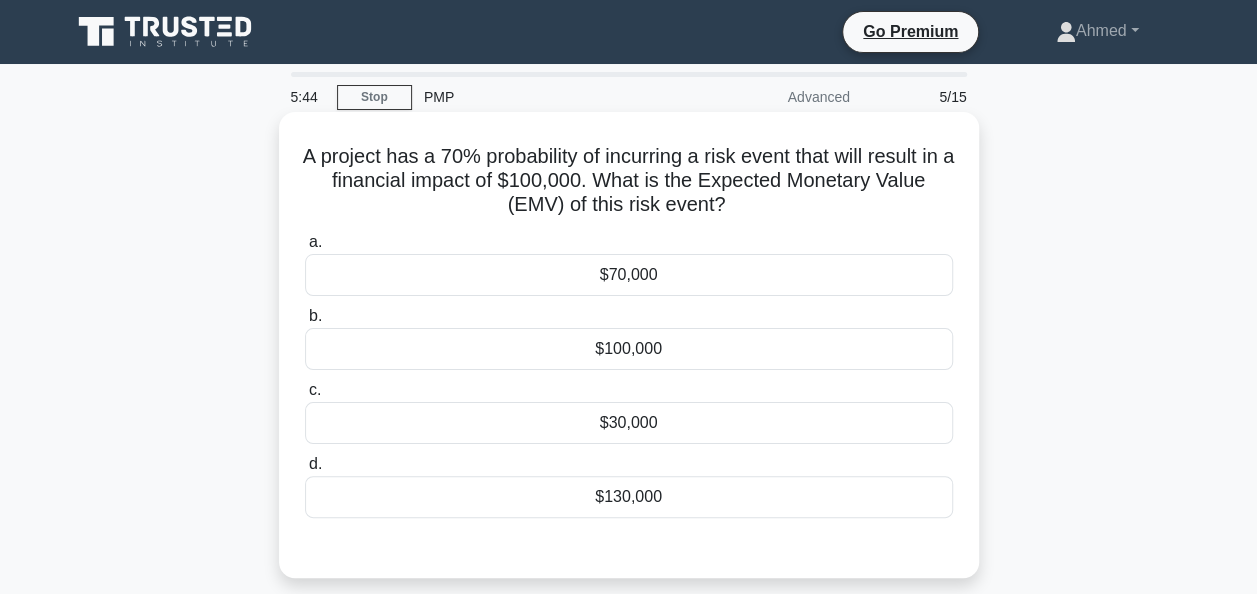 click on "$100,000" at bounding box center [629, 349] 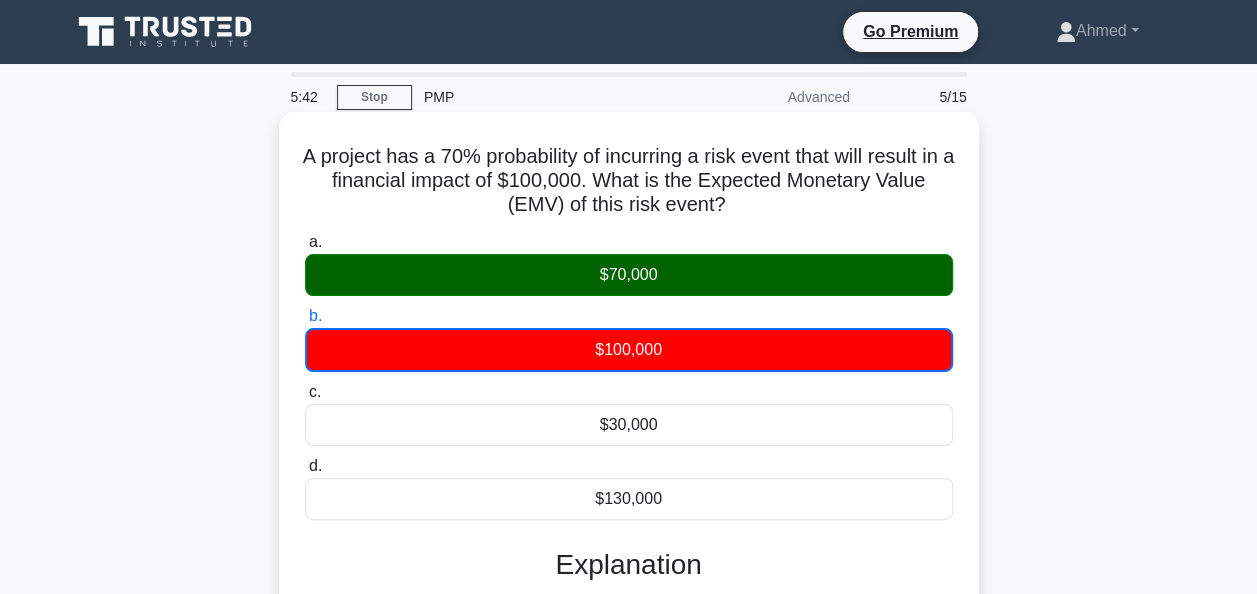 click on "$70,000" at bounding box center (629, 275) 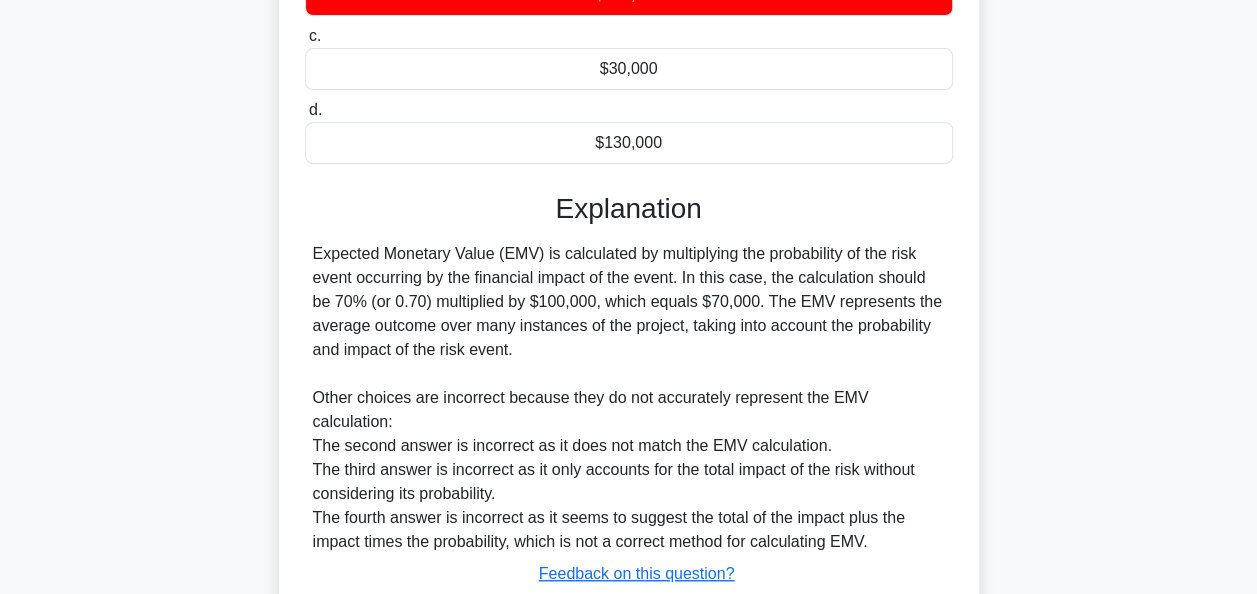 scroll, scrollTop: 492, scrollLeft: 0, axis: vertical 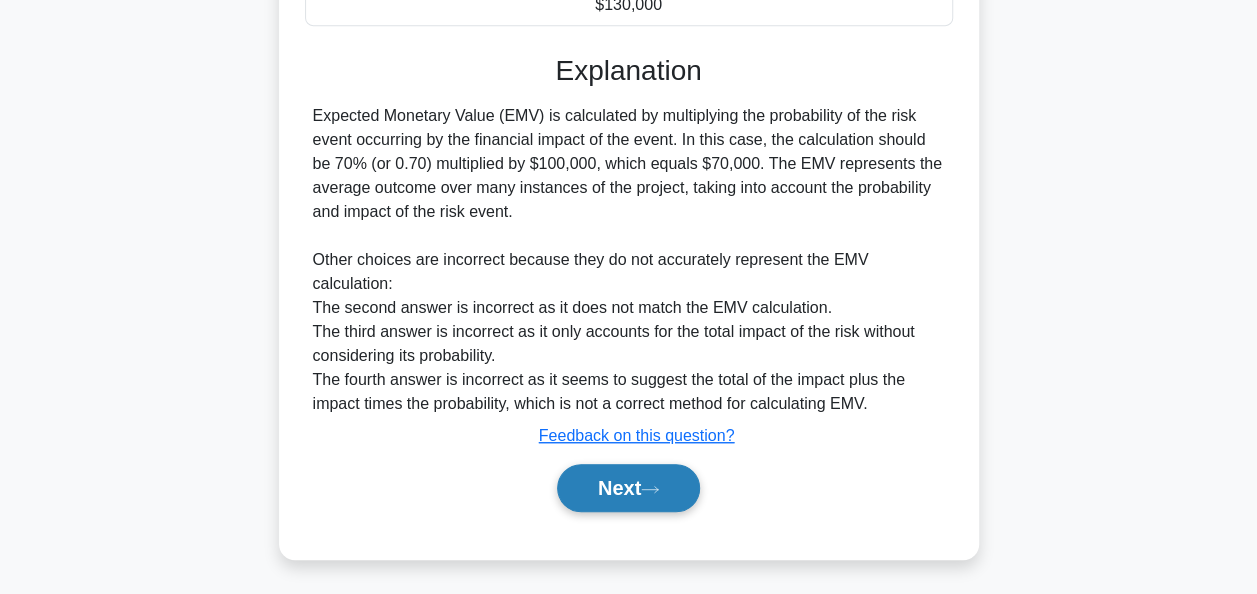 click on "Next" at bounding box center [628, 488] 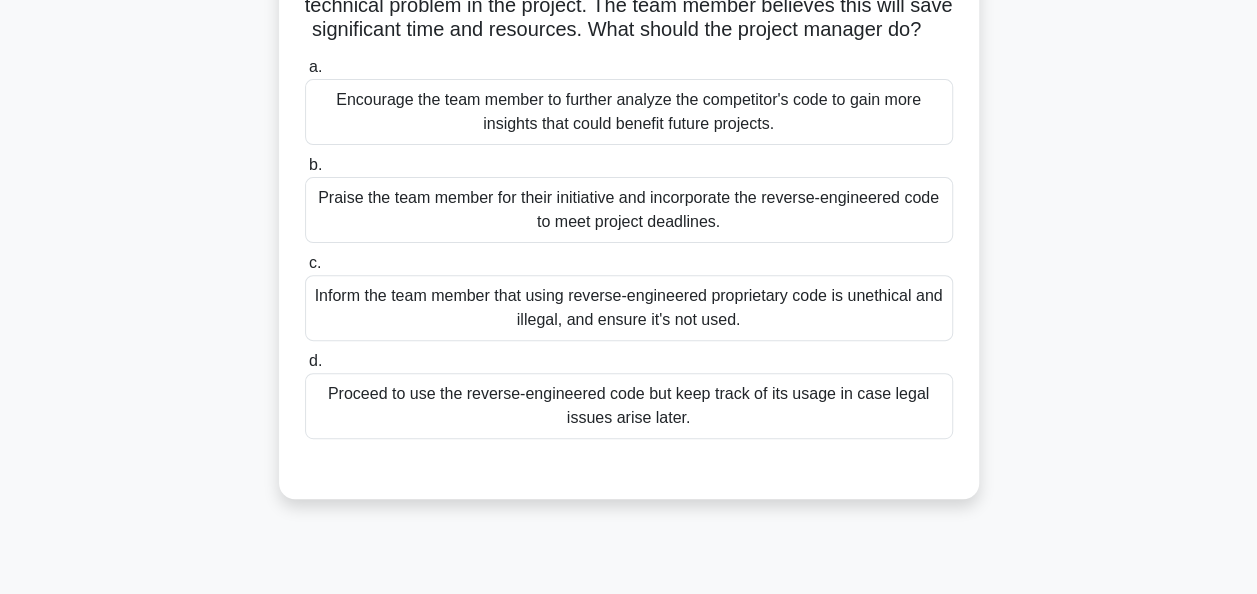 scroll, scrollTop: 226, scrollLeft: 0, axis: vertical 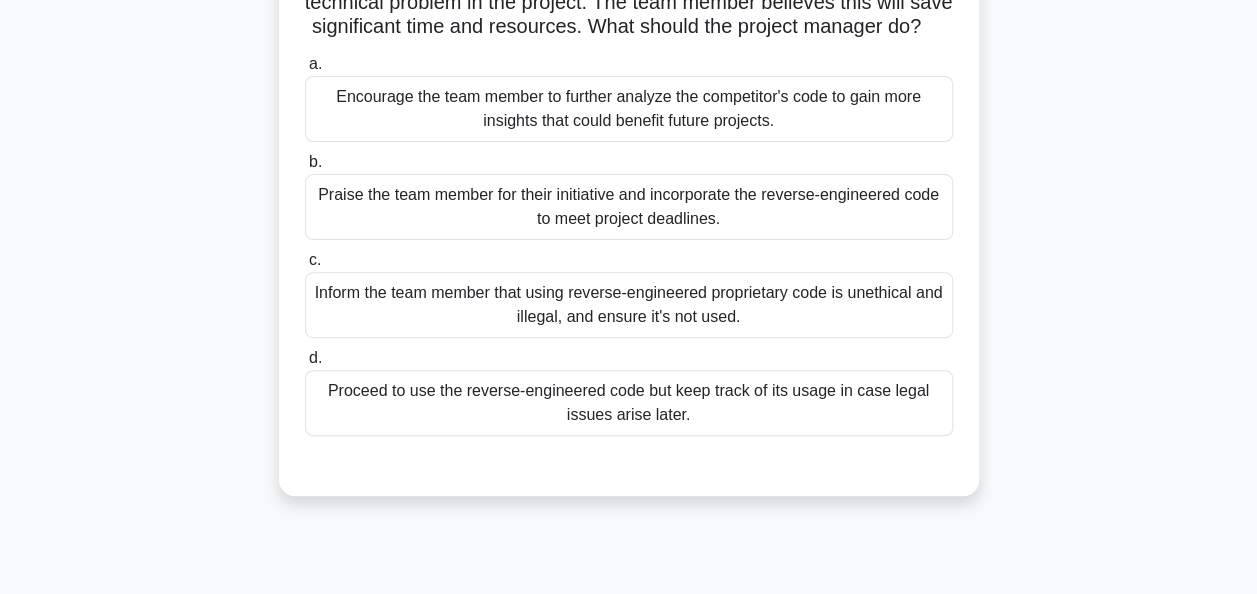 click on "Inform the team member that using reverse-engineered proprietary code is unethical and illegal, and ensure it's not used." at bounding box center (629, 305) 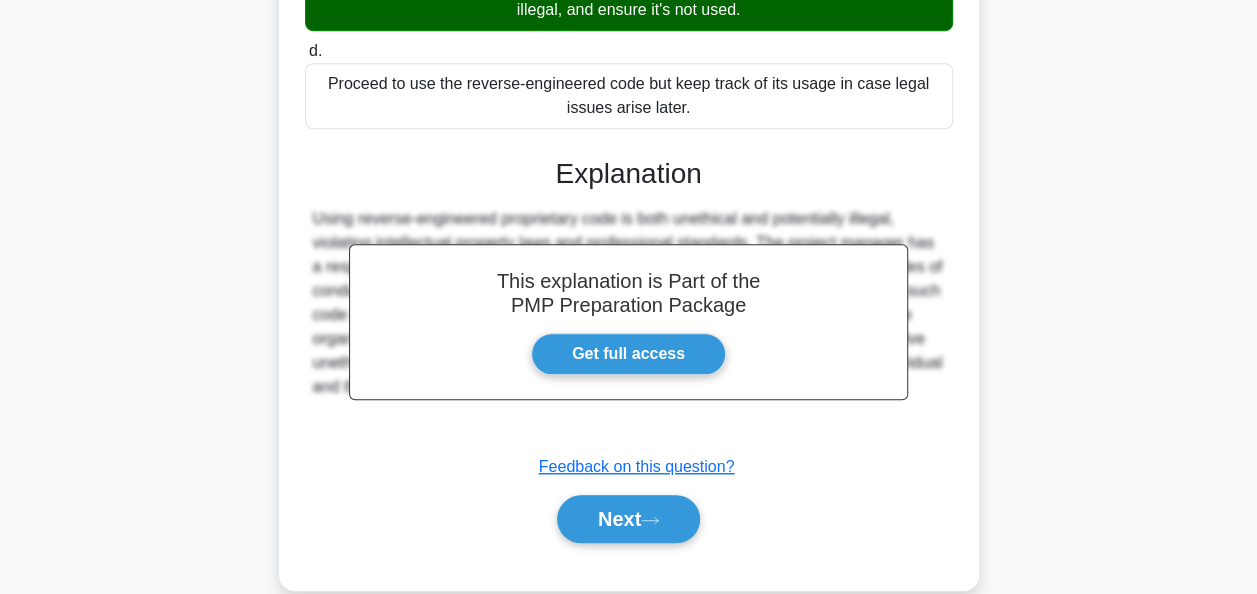 scroll, scrollTop: 588, scrollLeft: 0, axis: vertical 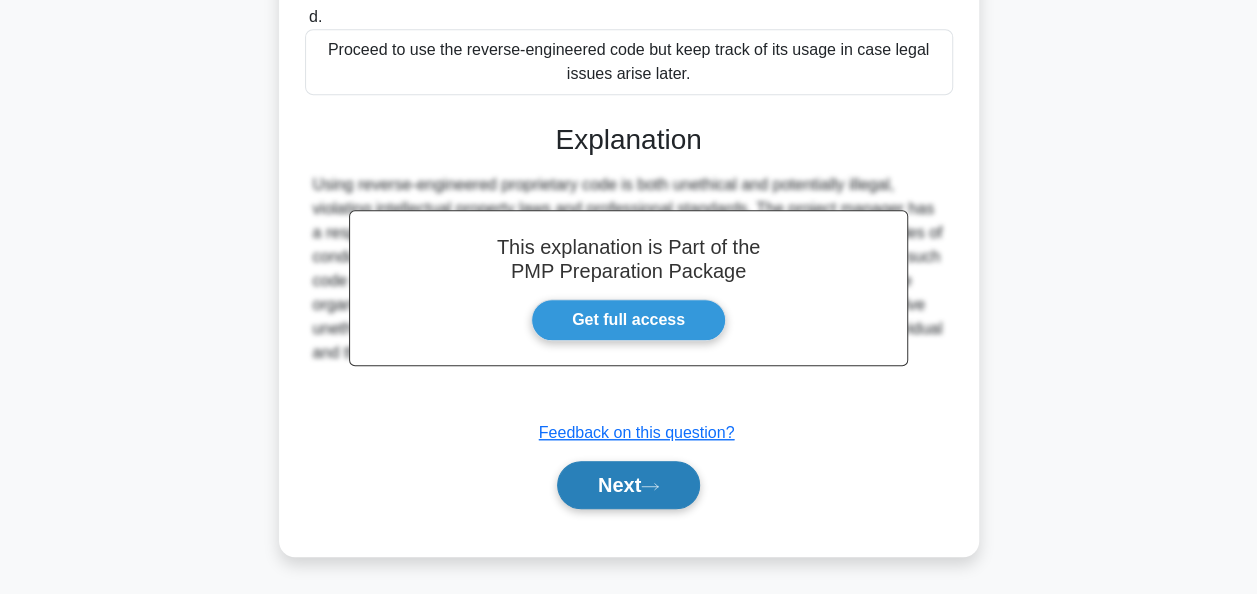 click on "Next" at bounding box center (628, 485) 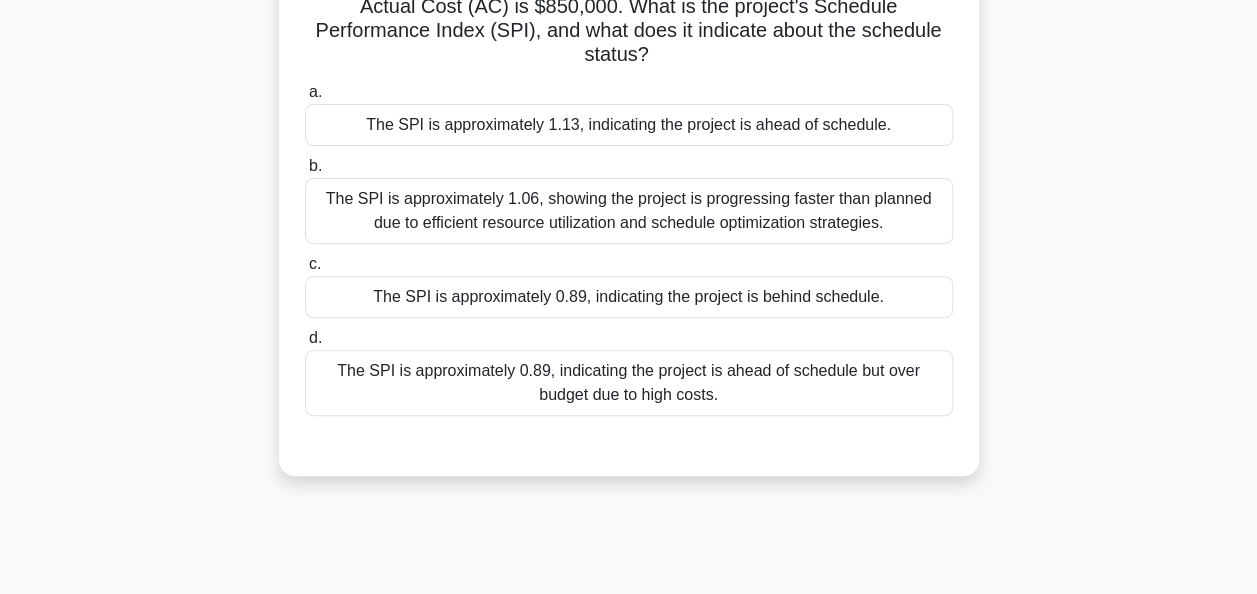 scroll, scrollTop: 222, scrollLeft: 0, axis: vertical 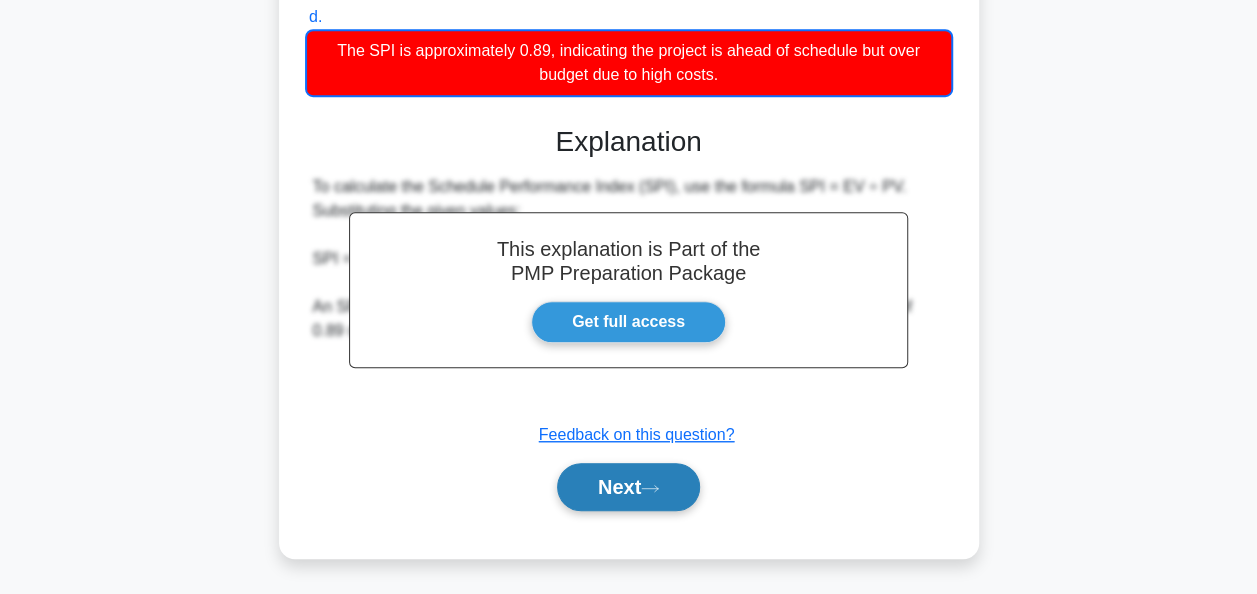 click on "Next" at bounding box center [628, 487] 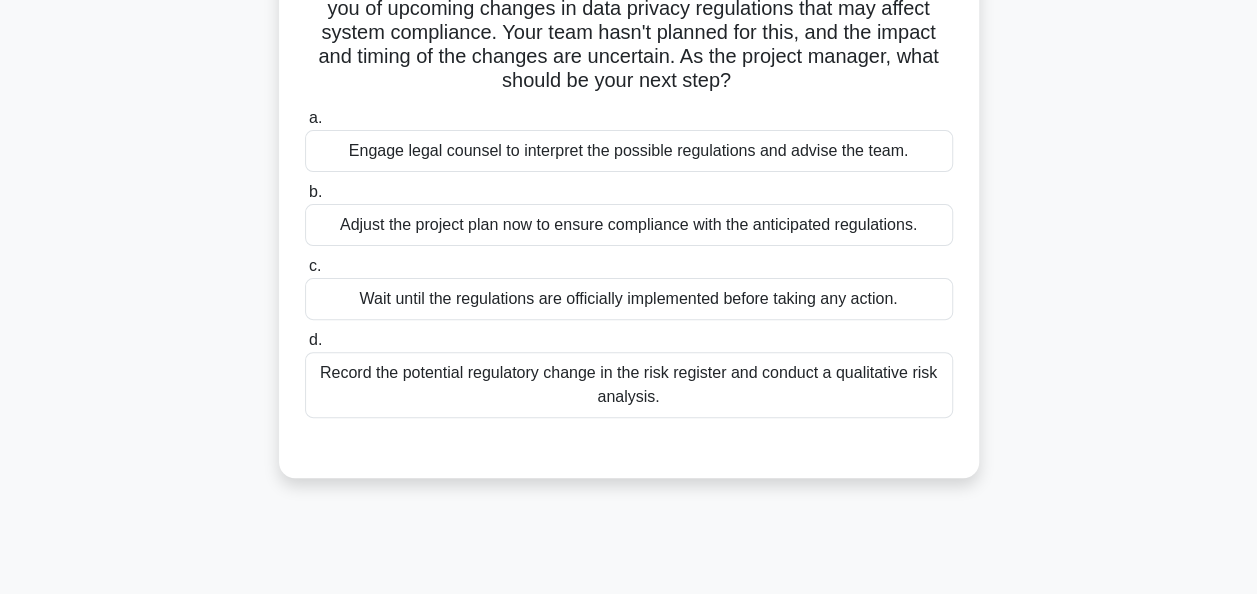 scroll, scrollTop: 178, scrollLeft: 0, axis: vertical 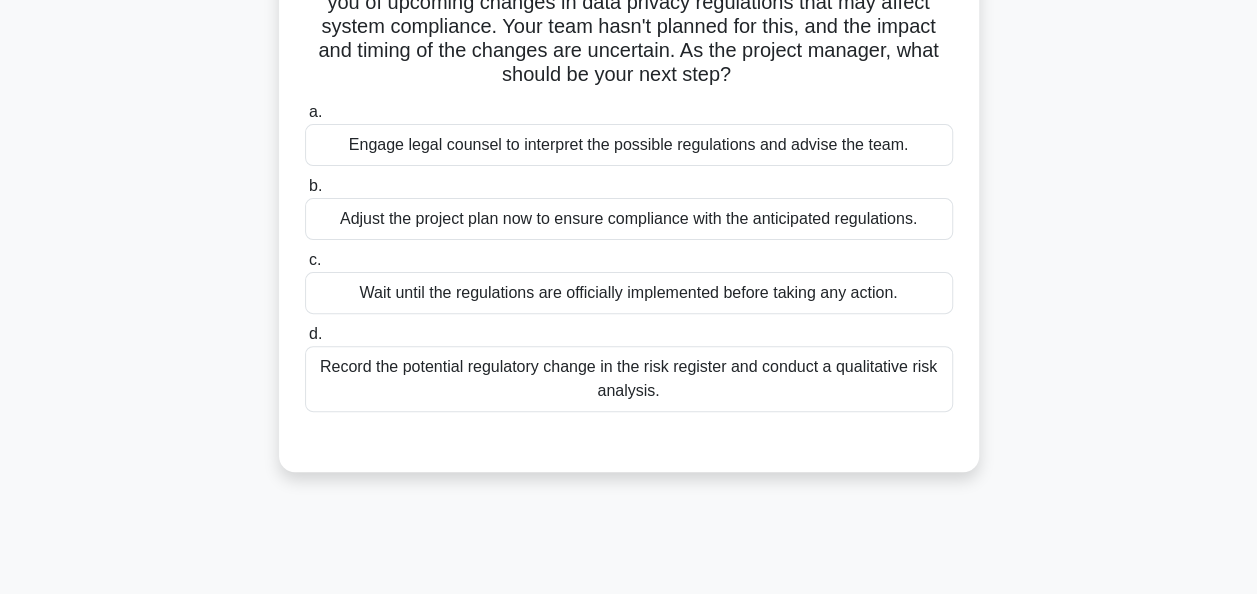 click on "Record the potential regulatory change in the risk register and conduct a qualitative risk analysis." at bounding box center [629, 379] 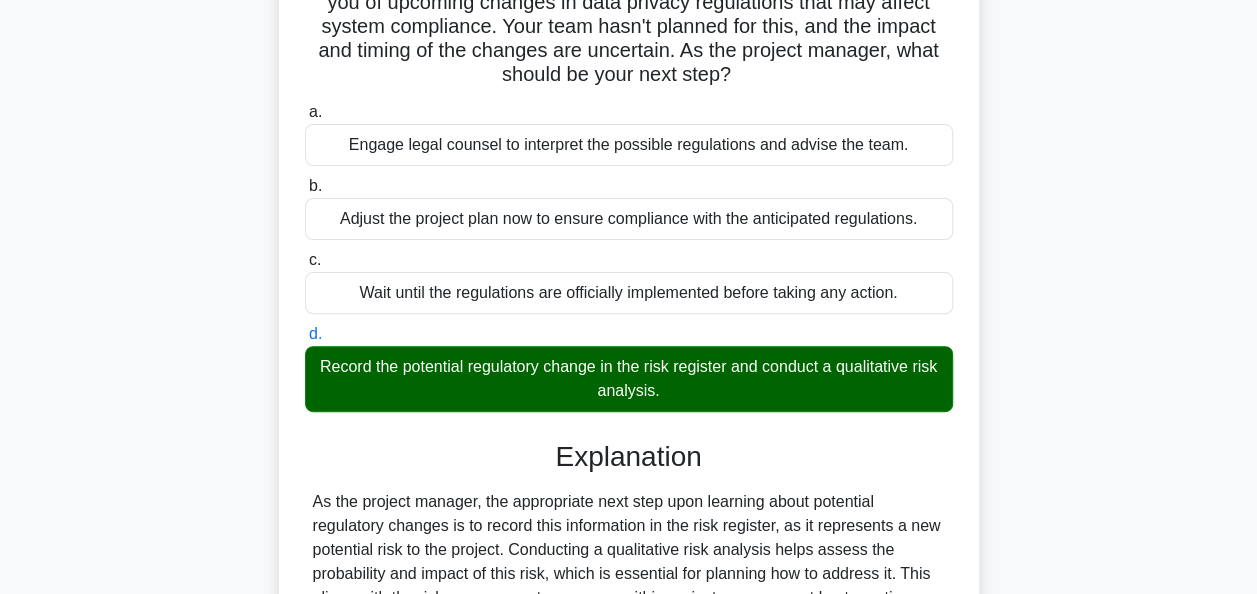 scroll, scrollTop: 492, scrollLeft: 0, axis: vertical 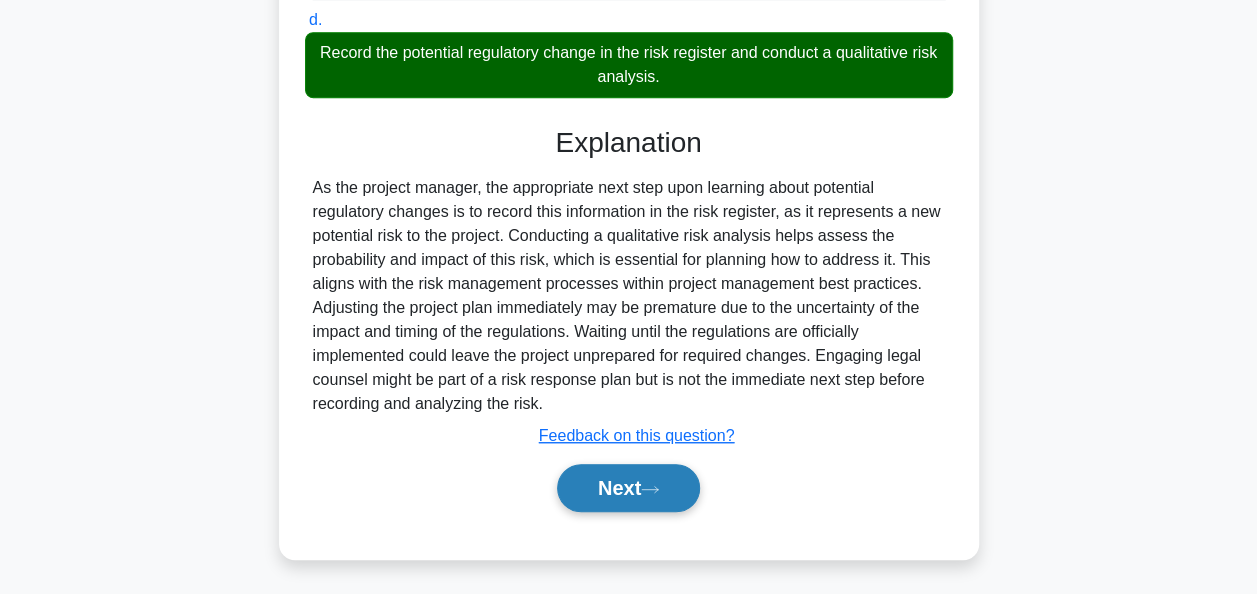 click on "Next" at bounding box center [628, 488] 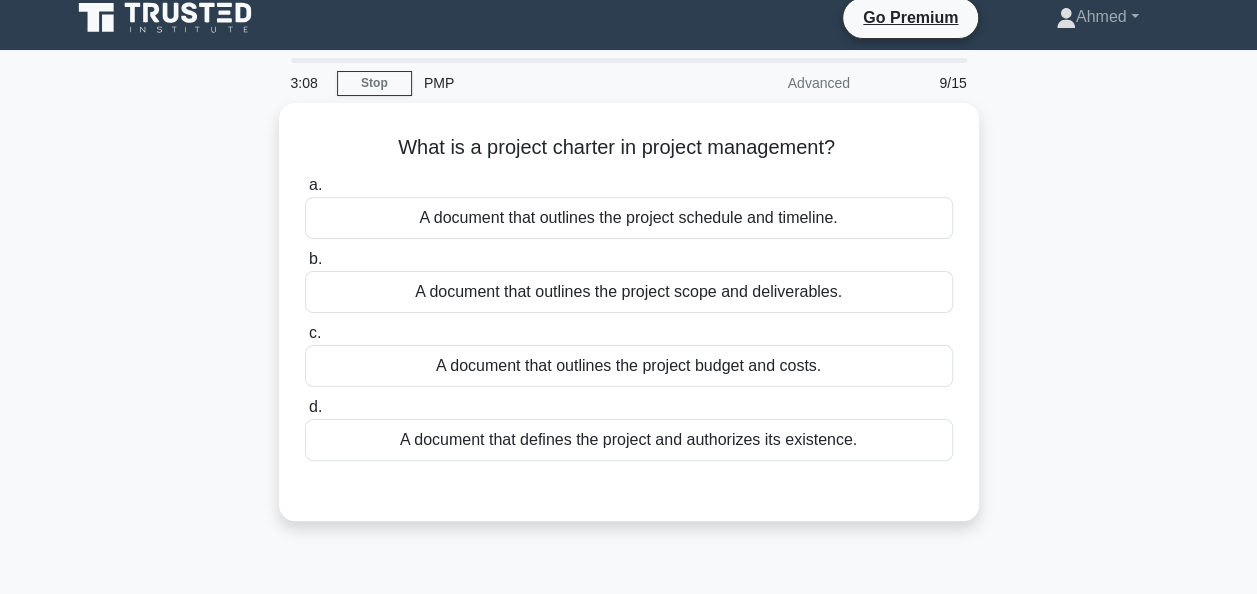 scroll, scrollTop: 0, scrollLeft: 0, axis: both 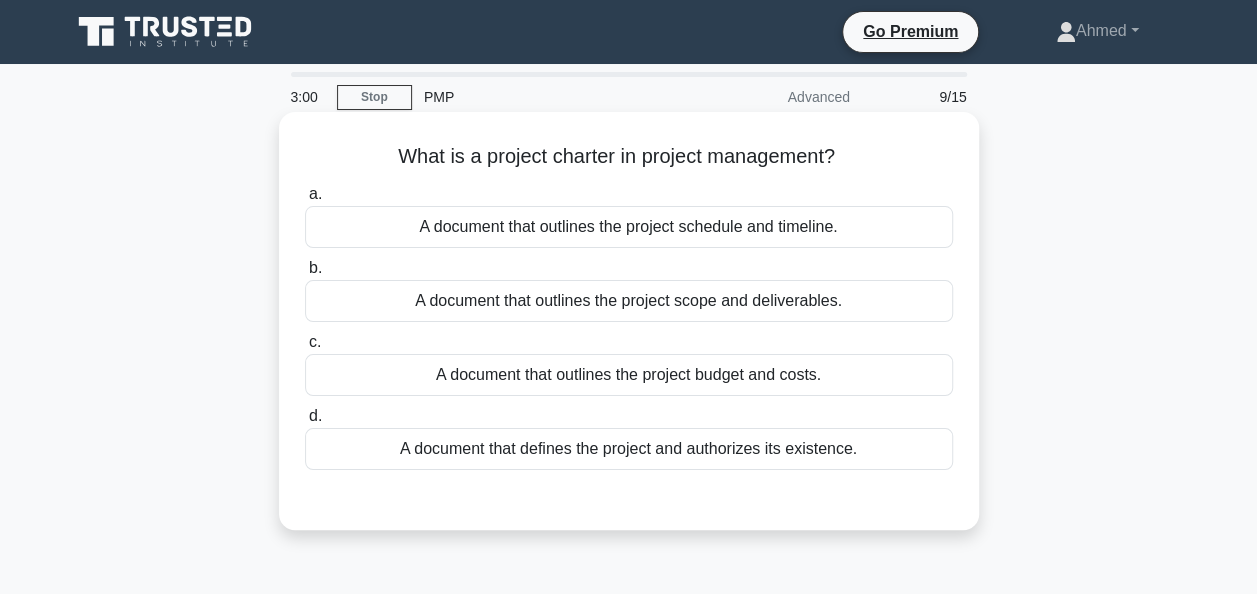 click on "A document that defines the project and authorizes its existence." at bounding box center [629, 449] 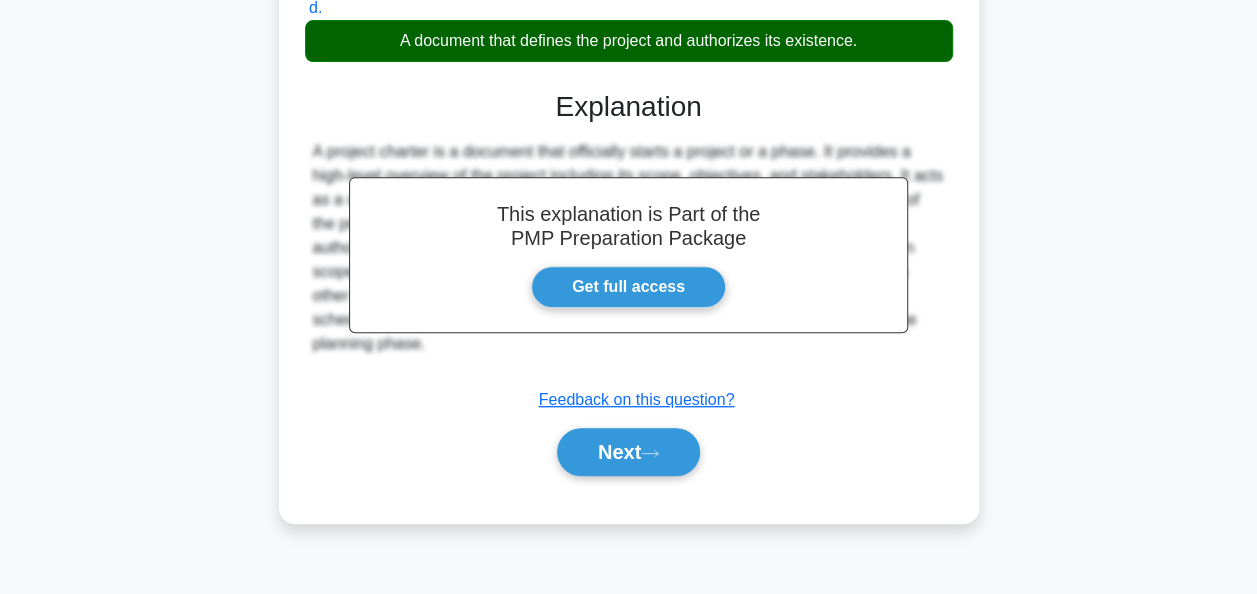 scroll, scrollTop: 410, scrollLeft: 0, axis: vertical 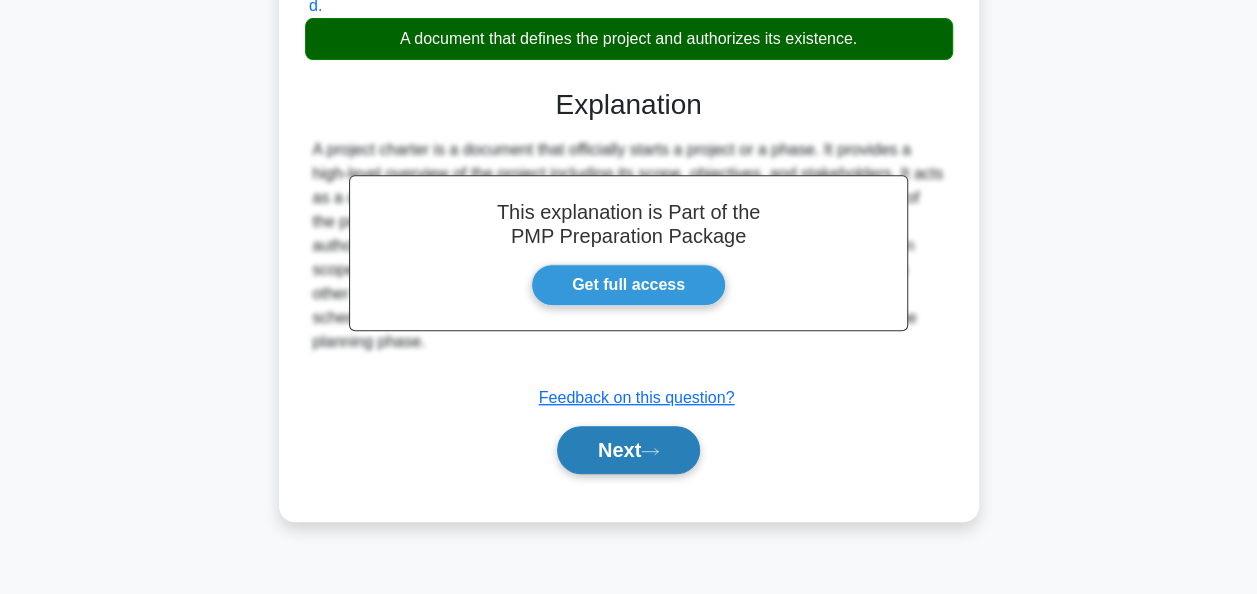 click on "Next" at bounding box center [628, 450] 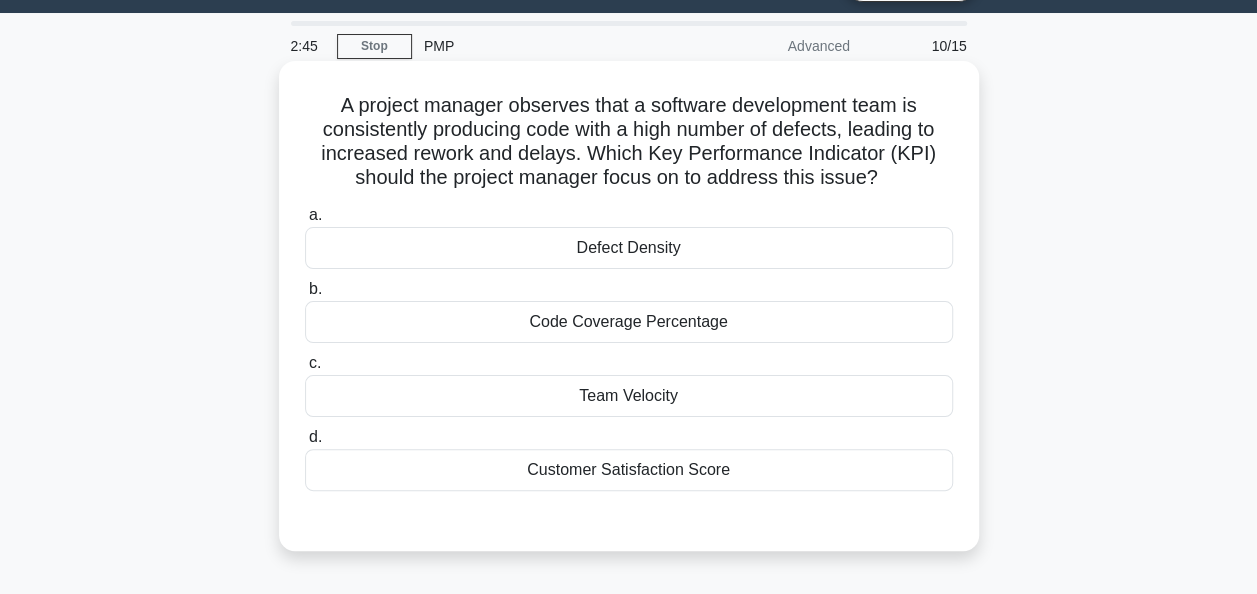 scroll, scrollTop: 51, scrollLeft: 0, axis: vertical 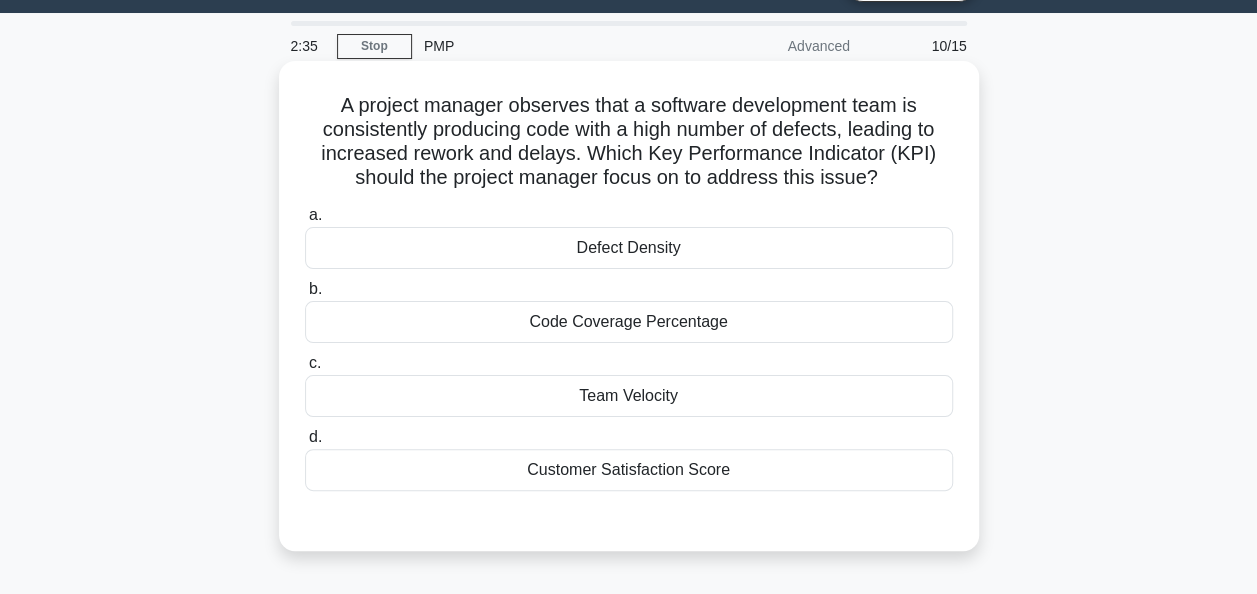 click on "Customer Satisfaction Score" at bounding box center (629, 470) 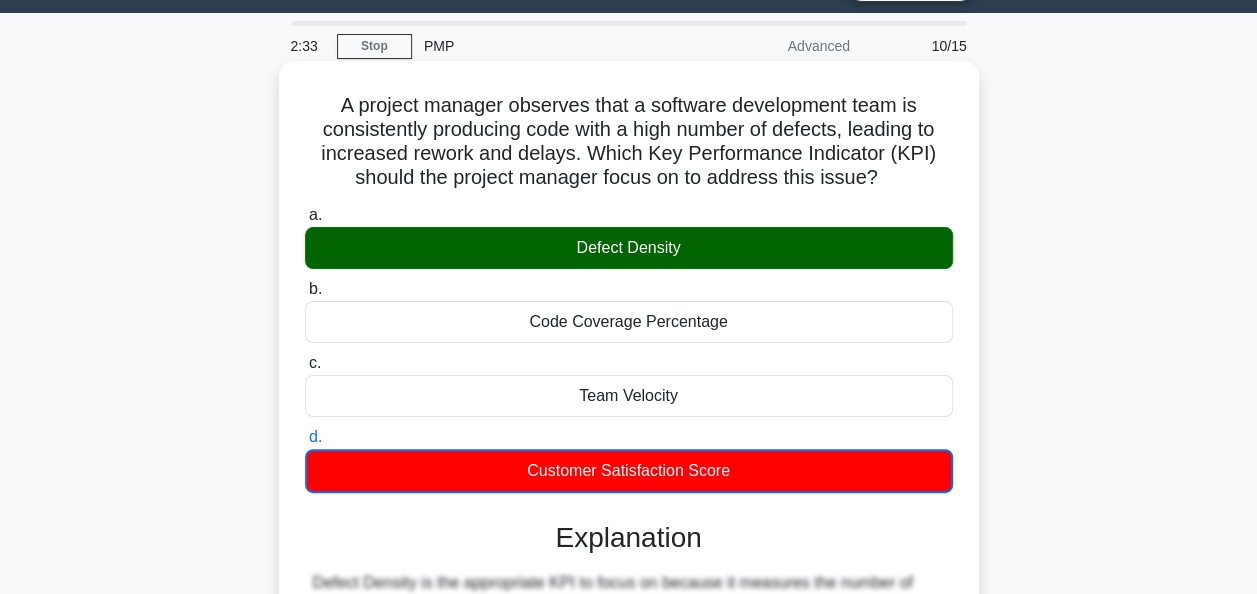 click on "Customer Satisfaction Score" at bounding box center (629, 471) 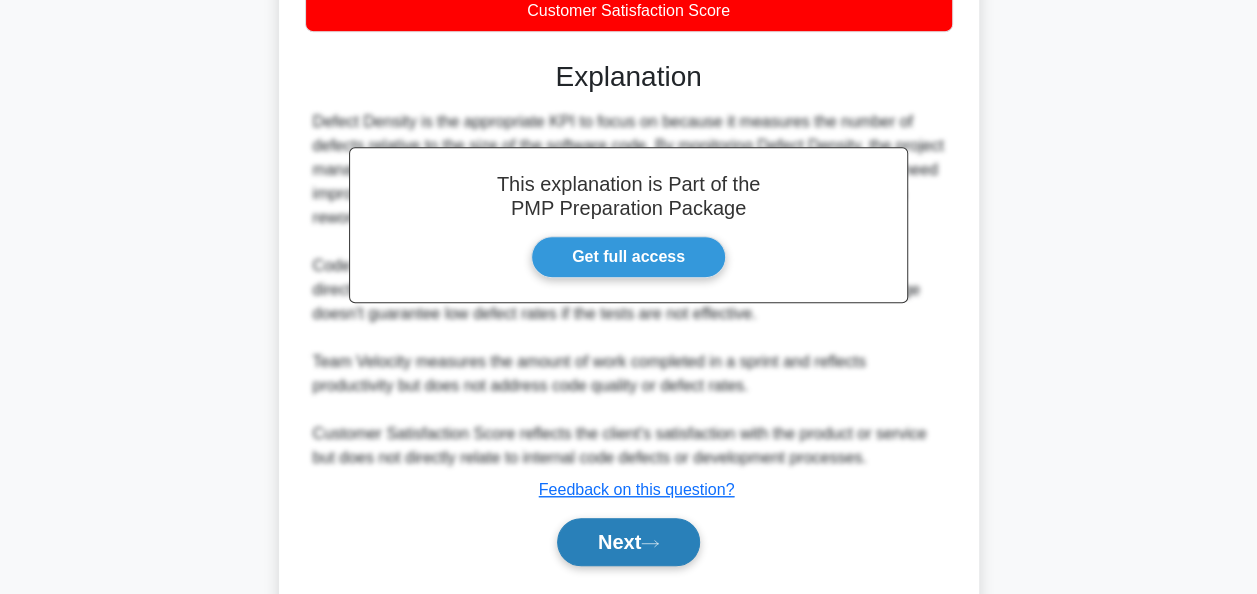 click on "Next" at bounding box center [628, 542] 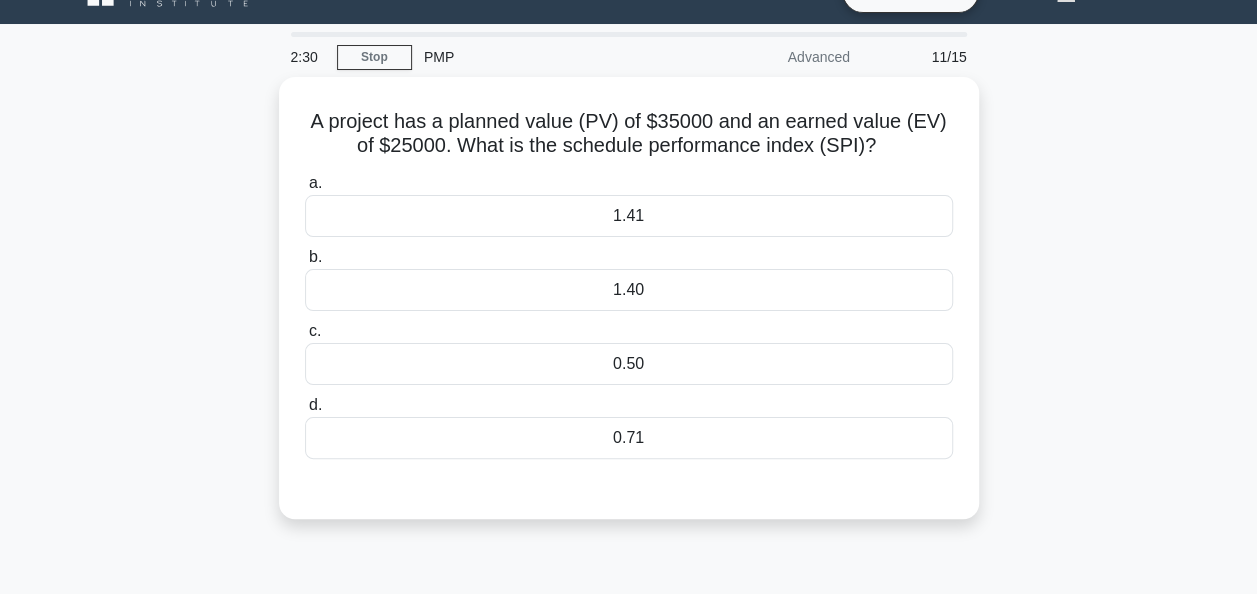 scroll, scrollTop: 0, scrollLeft: 0, axis: both 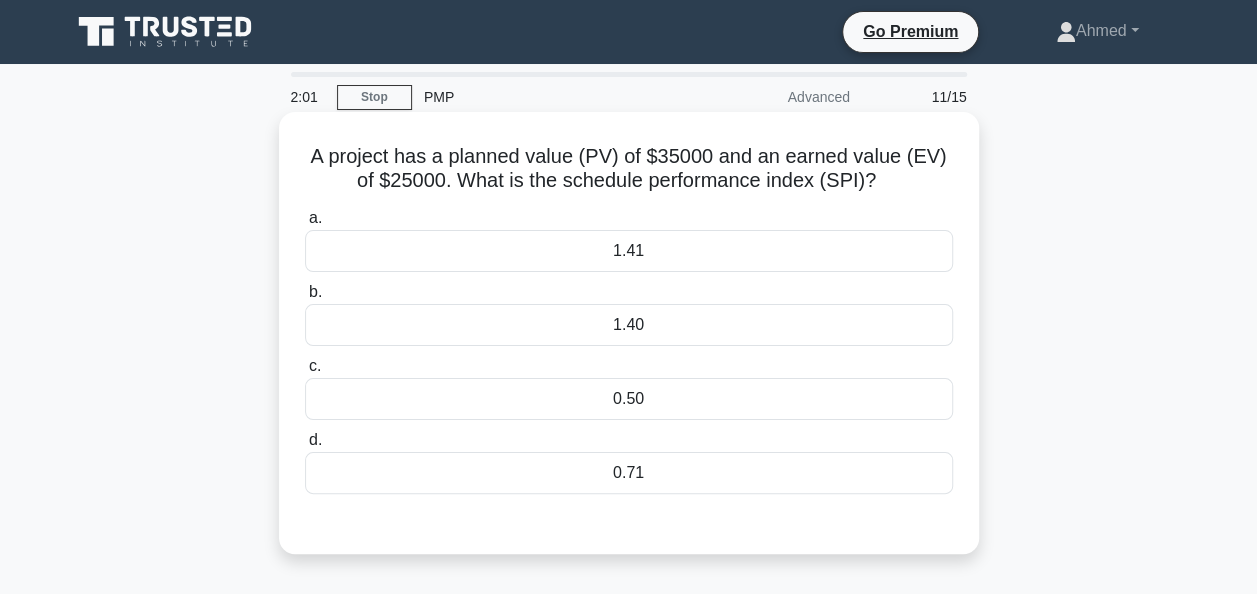 click on "0.71" at bounding box center [629, 473] 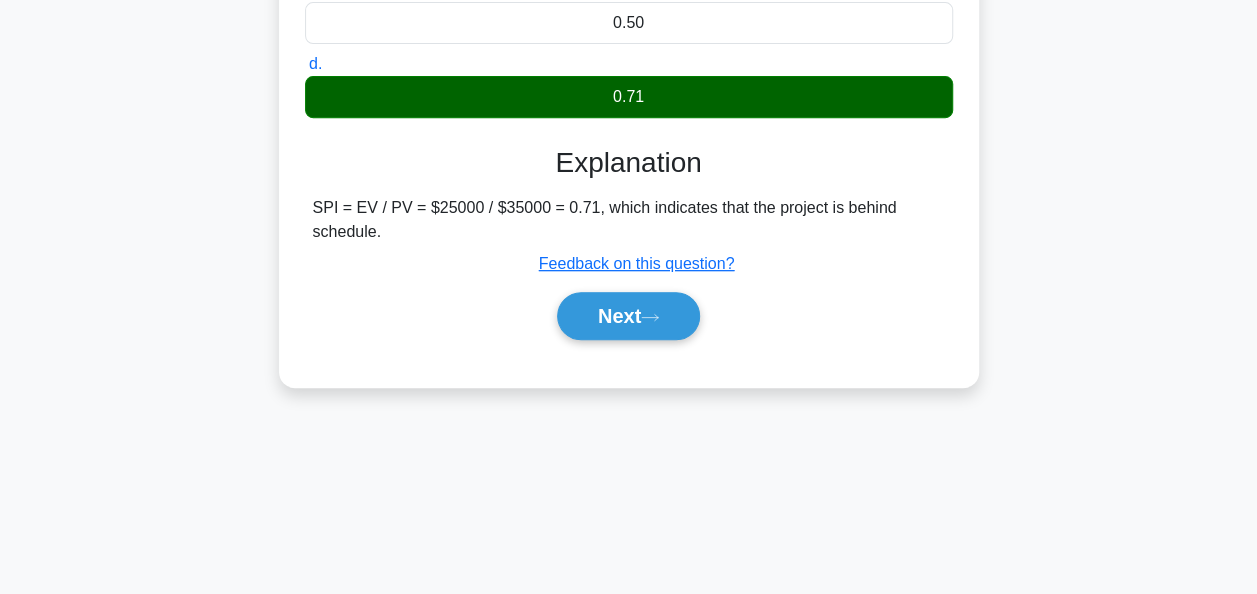 scroll, scrollTop: 424, scrollLeft: 0, axis: vertical 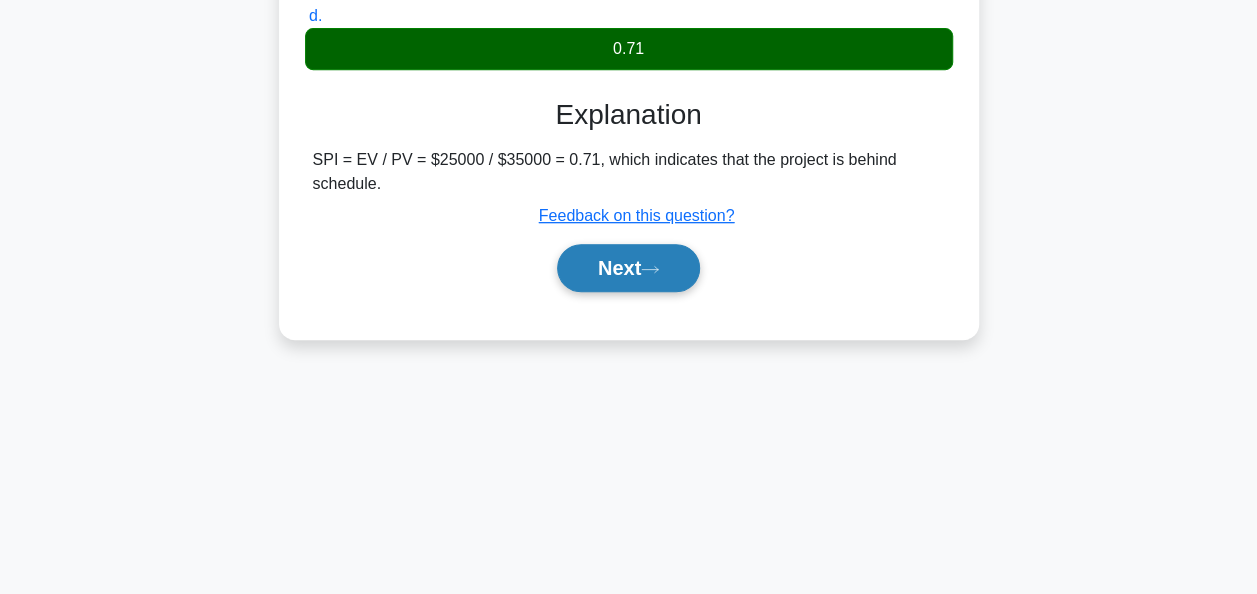 click on "Next" at bounding box center [628, 268] 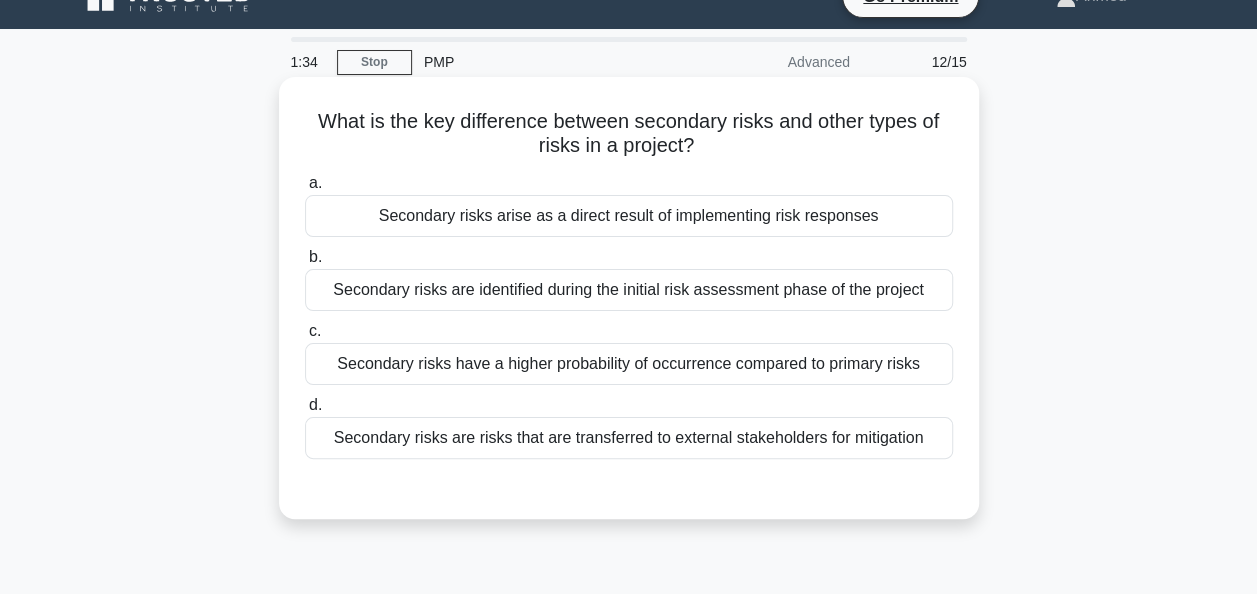 scroll, scrollTop: 11, scrollLeft: 0, axis: vertical 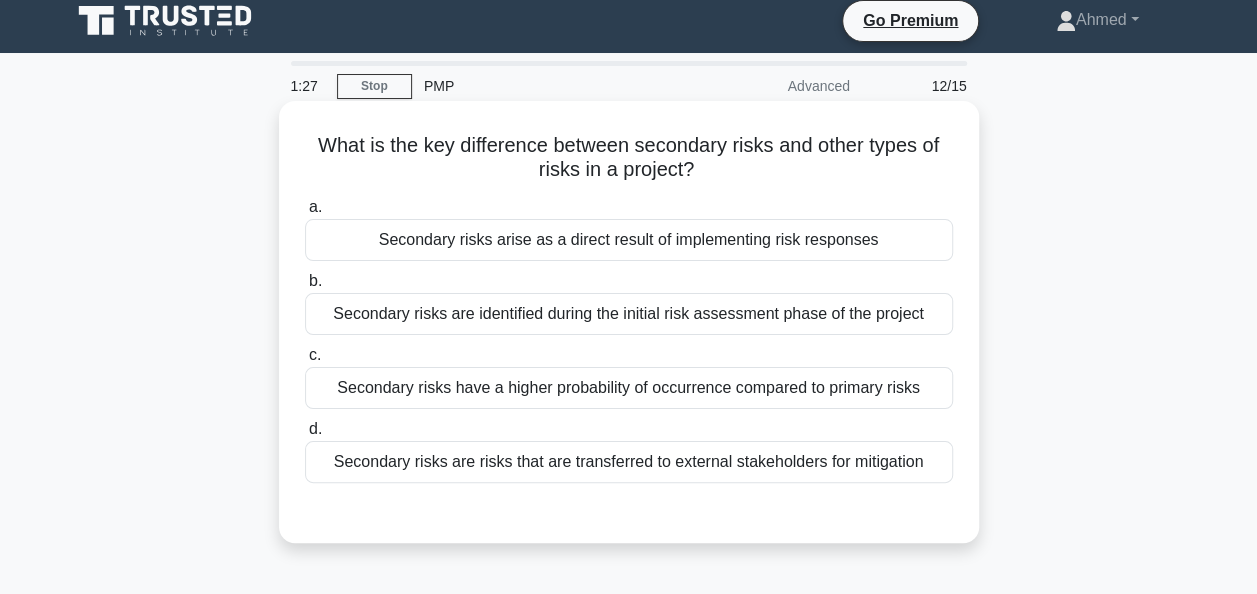 click on "Secondary risks arise as a direct result of implementing risk responses" at bounding box center [629, 240] 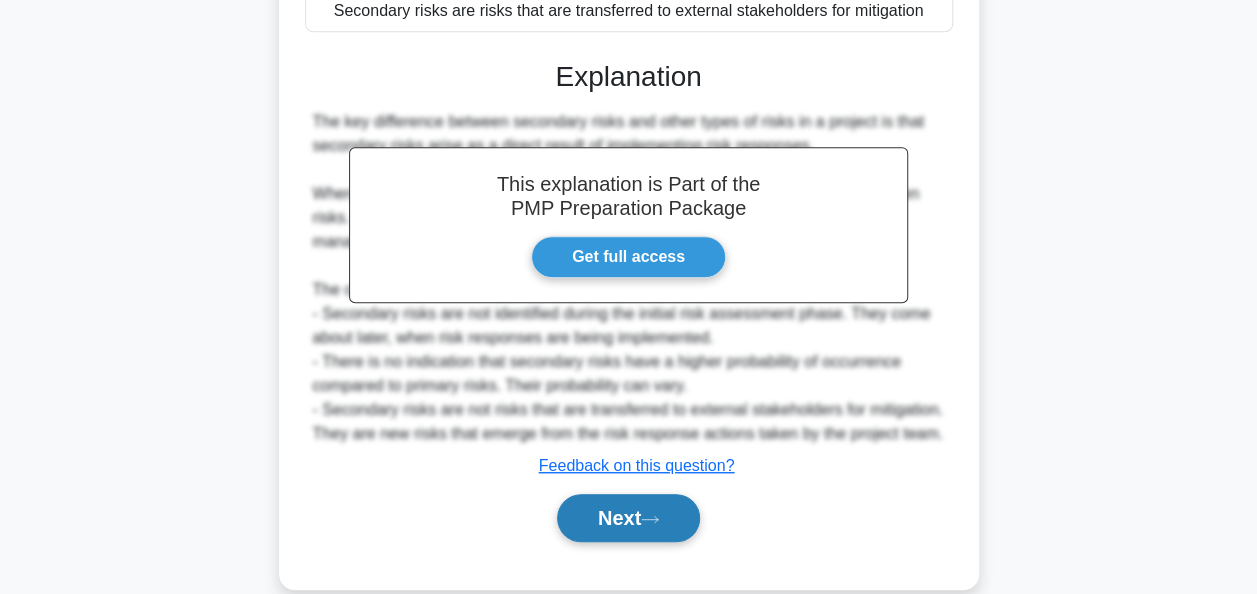 scroll, scrollTop: 463, scrollLeft: 0, axis: vertical 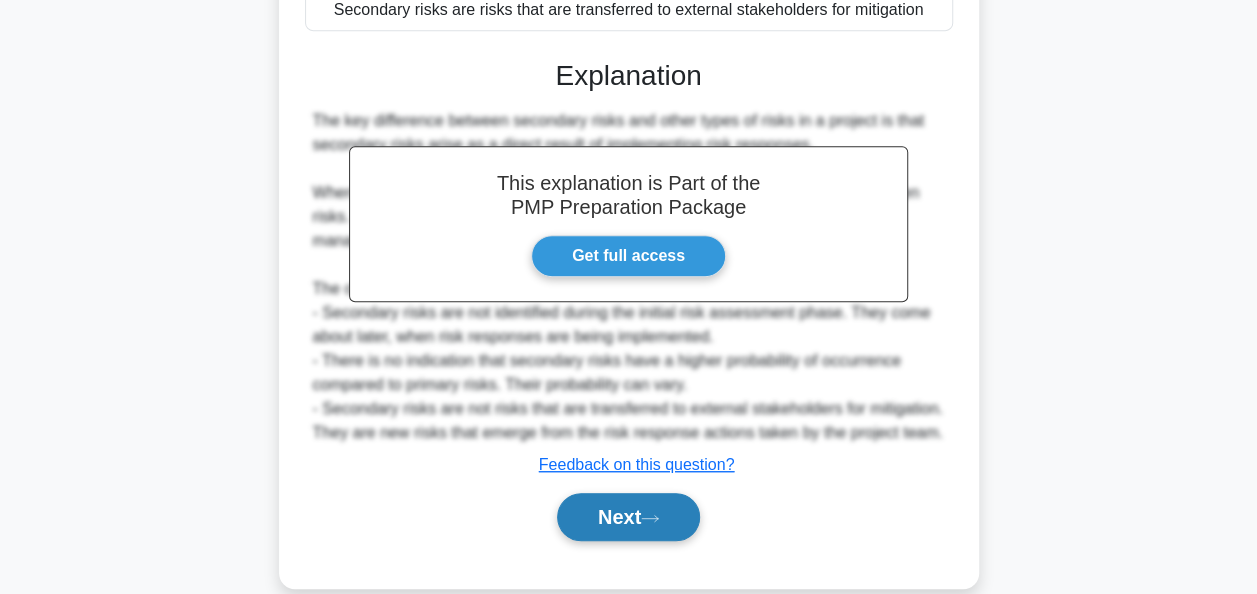 click on "Next" at bounding box center (628, 517) 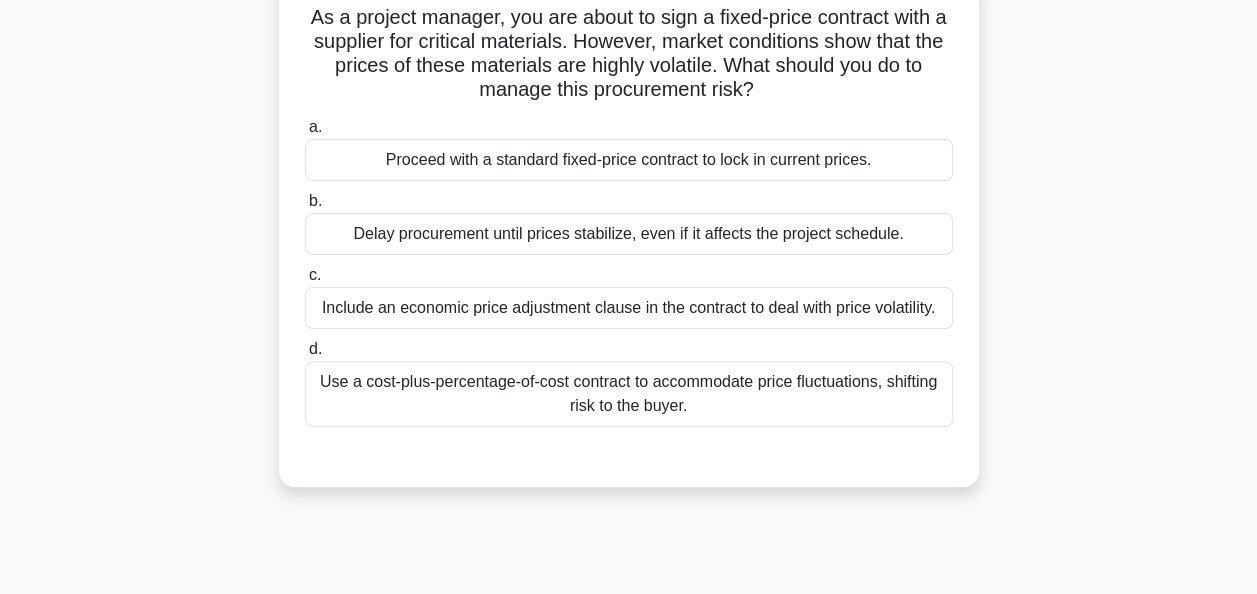scroll, scrollTop: 138, scrollLeft: 0, axis: vertical 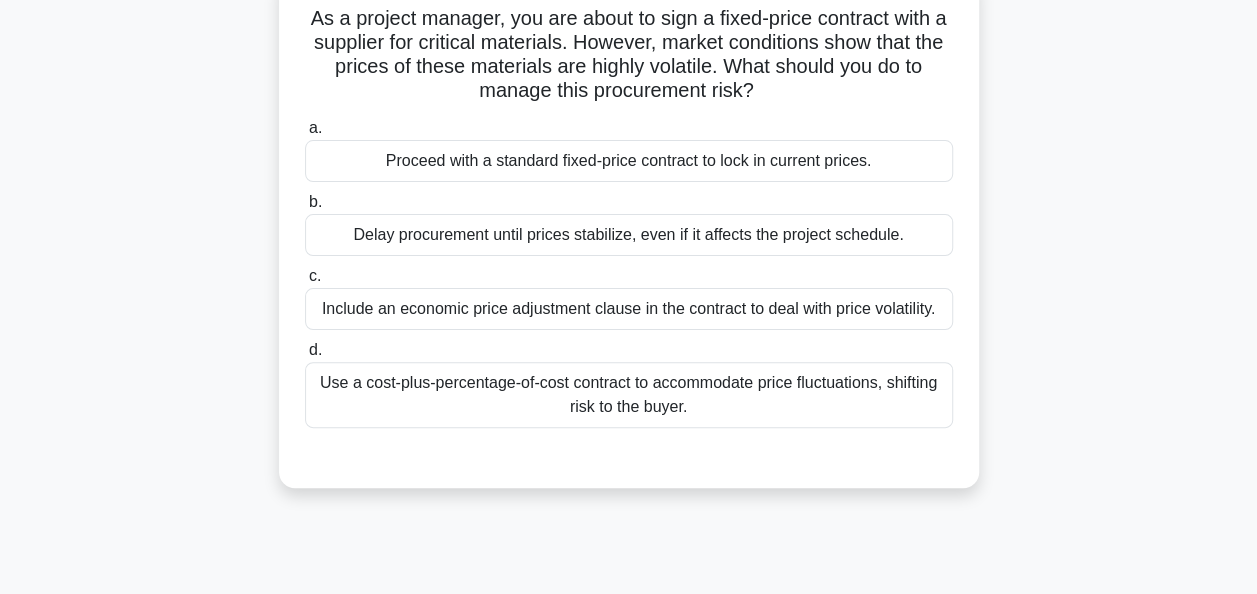 click on "Use a cost-plus-percentage-of-cost contract to accommodate price fluctuations, shifting risk to the buyer." at bounding box center (629, 395) 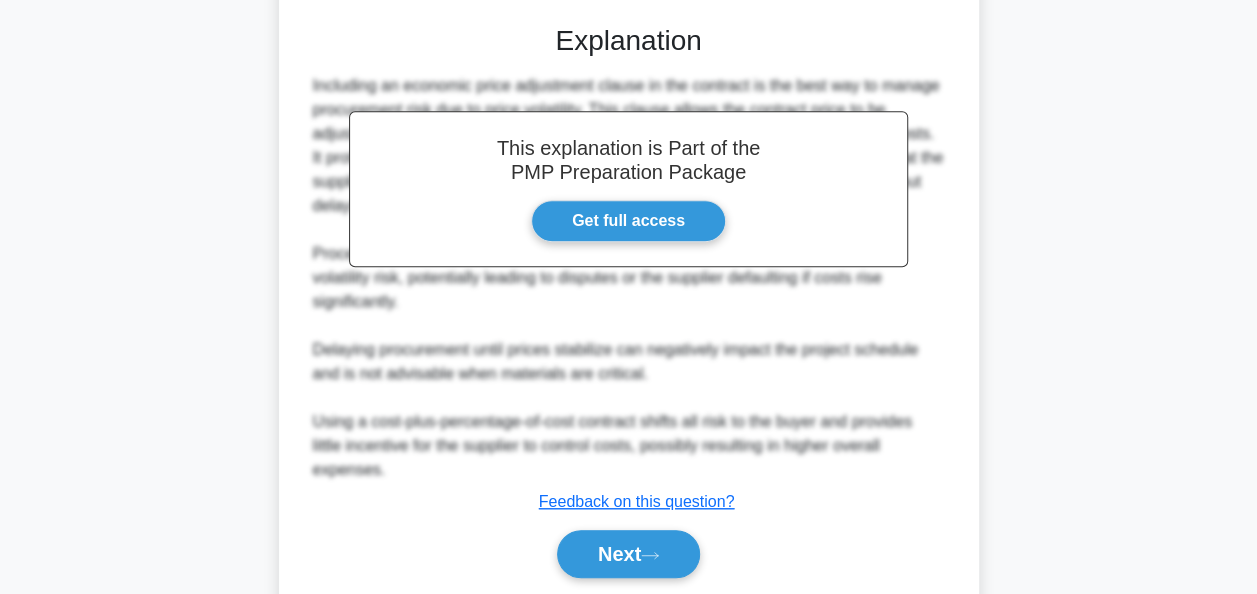 scroll, scrollTop: 663, scrollLeft: 0, axis: vertical 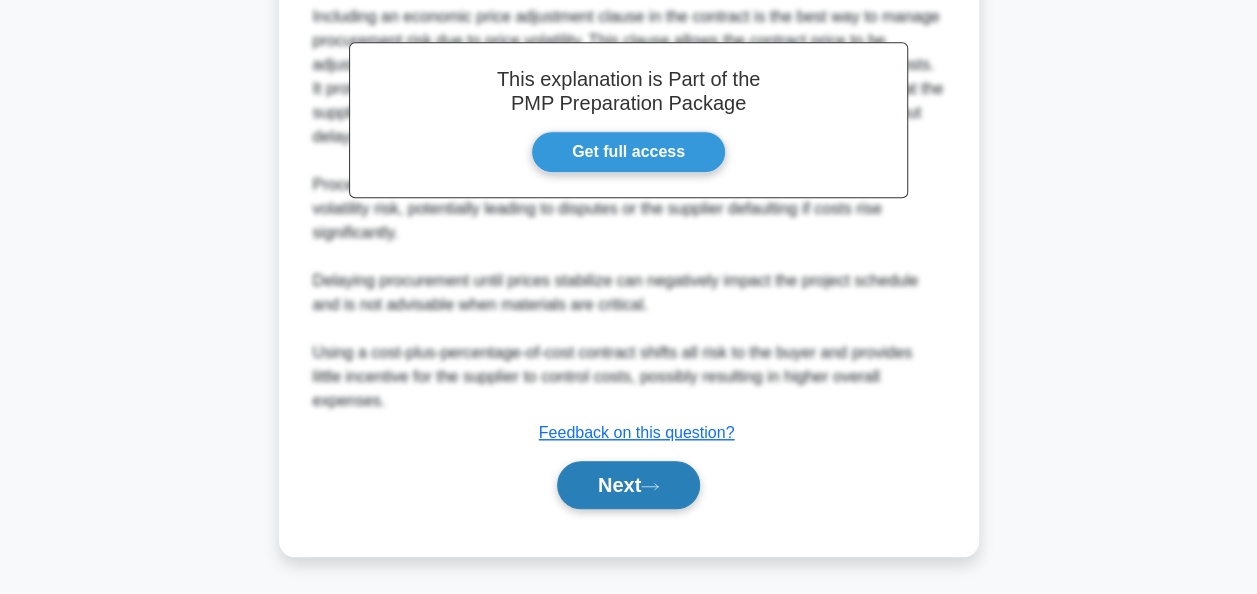 click on "Next" at bounding box center [628, 485] 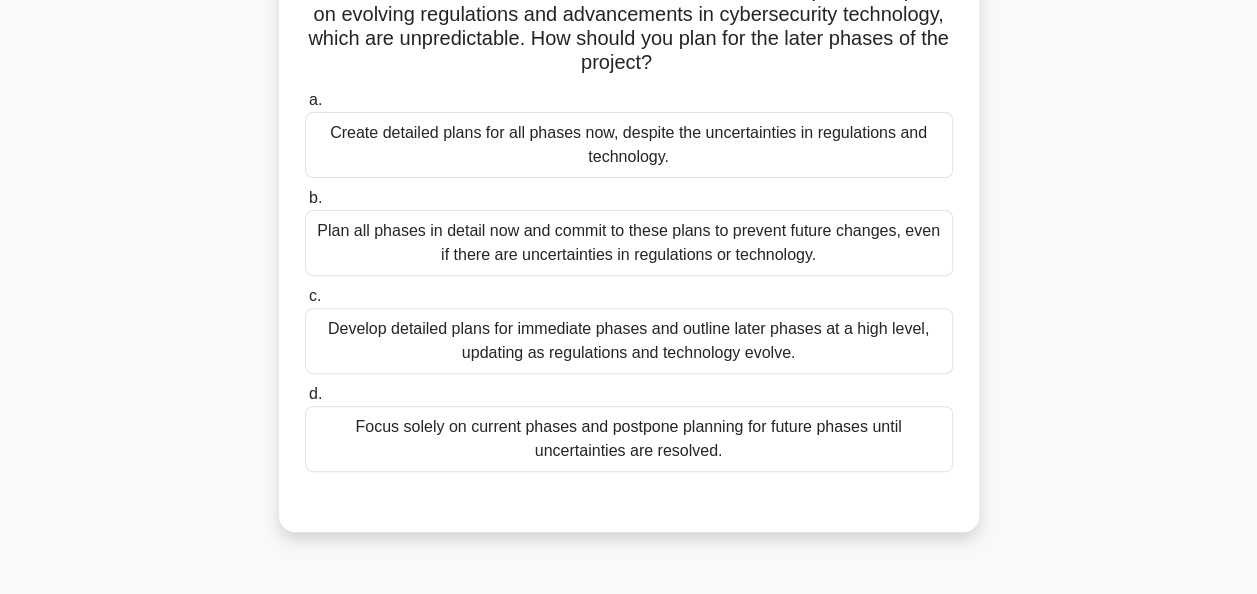 scroll, scrollTop: 218, scrollLeft: 0, axis: vertical 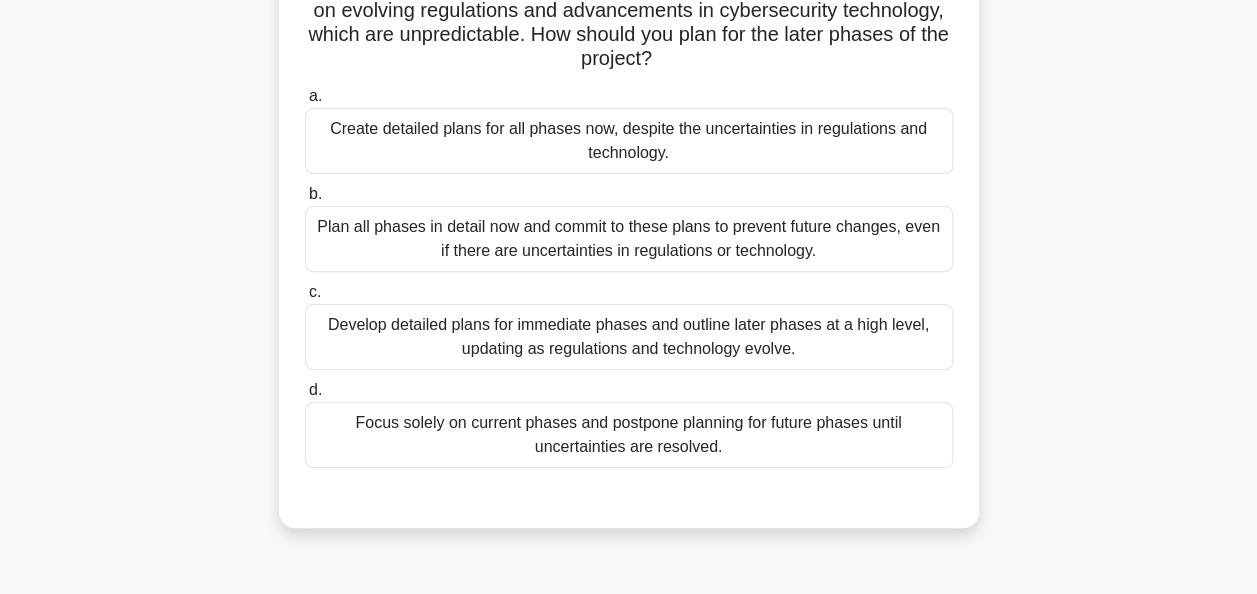click on "Focus solely on current phases and postpone planning for future phases until uncertainties are resolved." at bounding box center [629, 435] 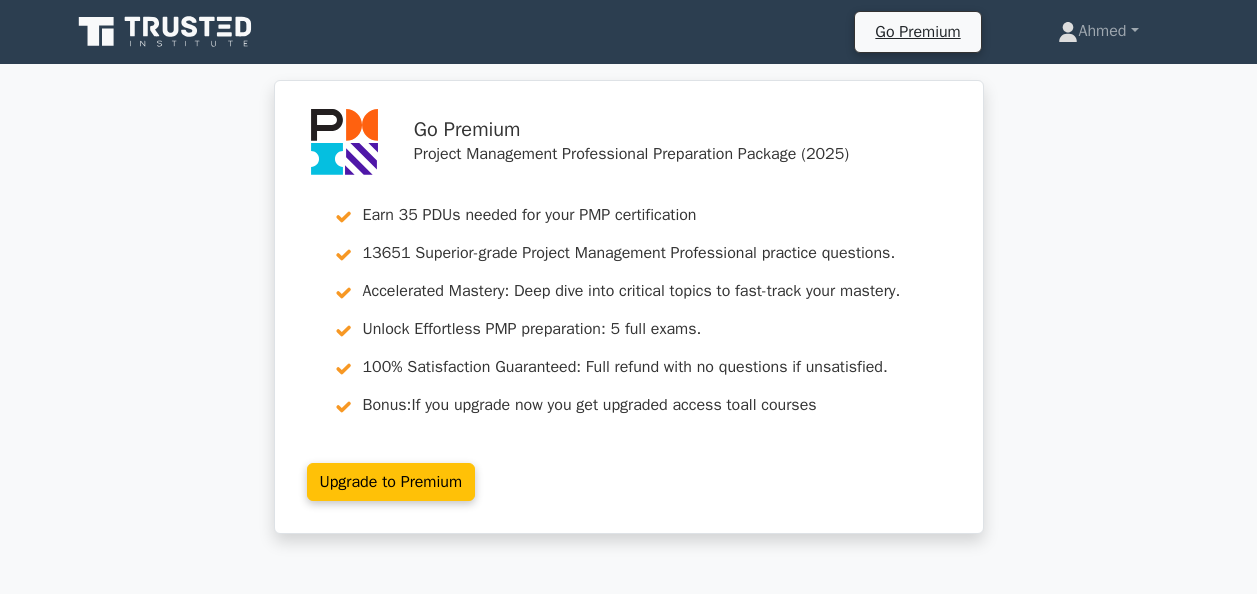 scroll, scrollTop: 424, scrollLeft: 0, axis: vertical 